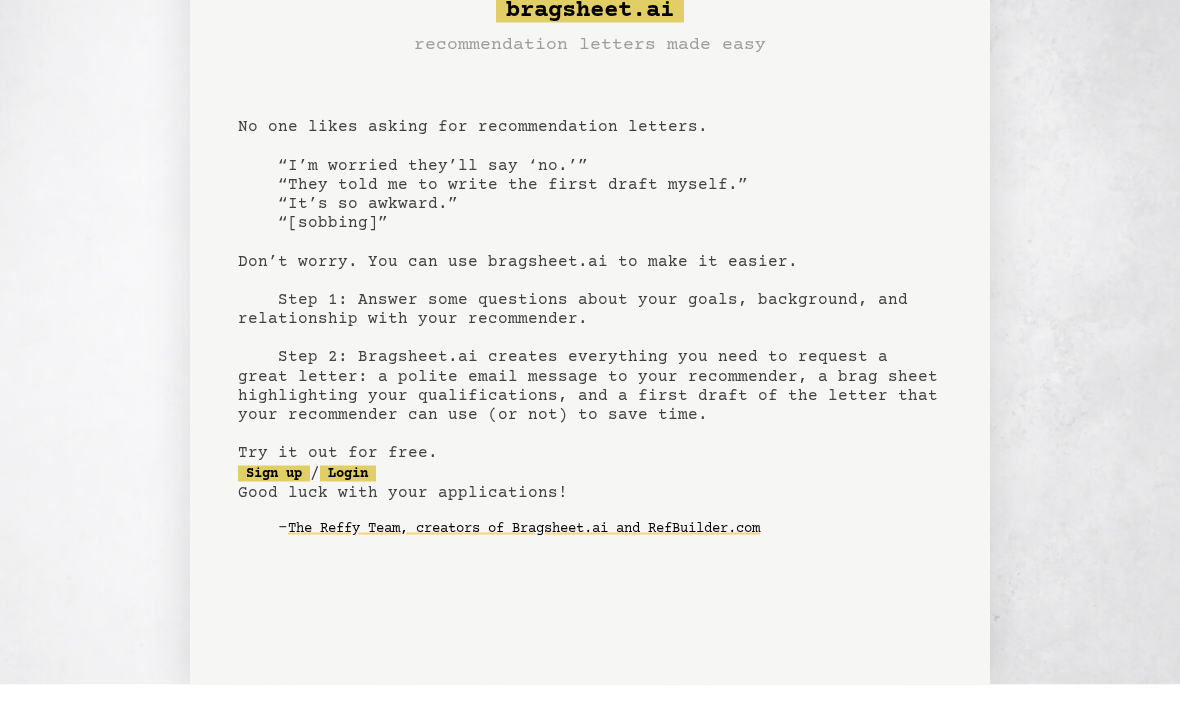 scroll, scrollTop: 37, scrollLeft: 0, axis: vertical 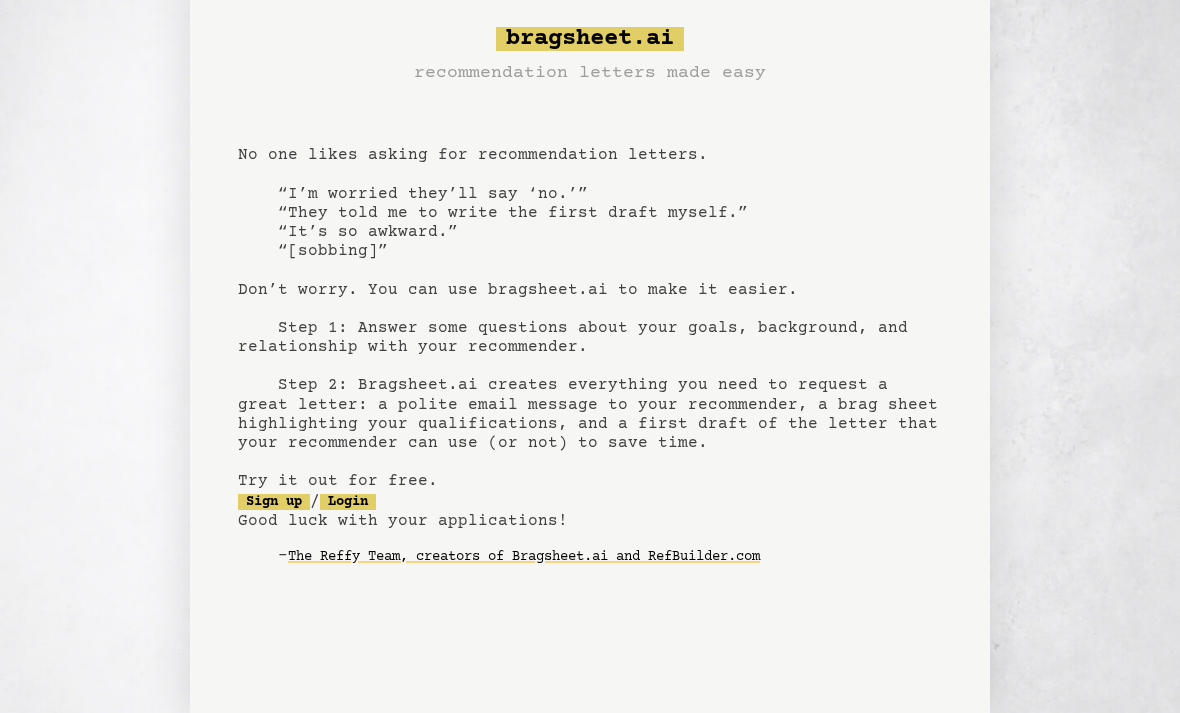 click on "Sign up" at bounding box center [274, 502] 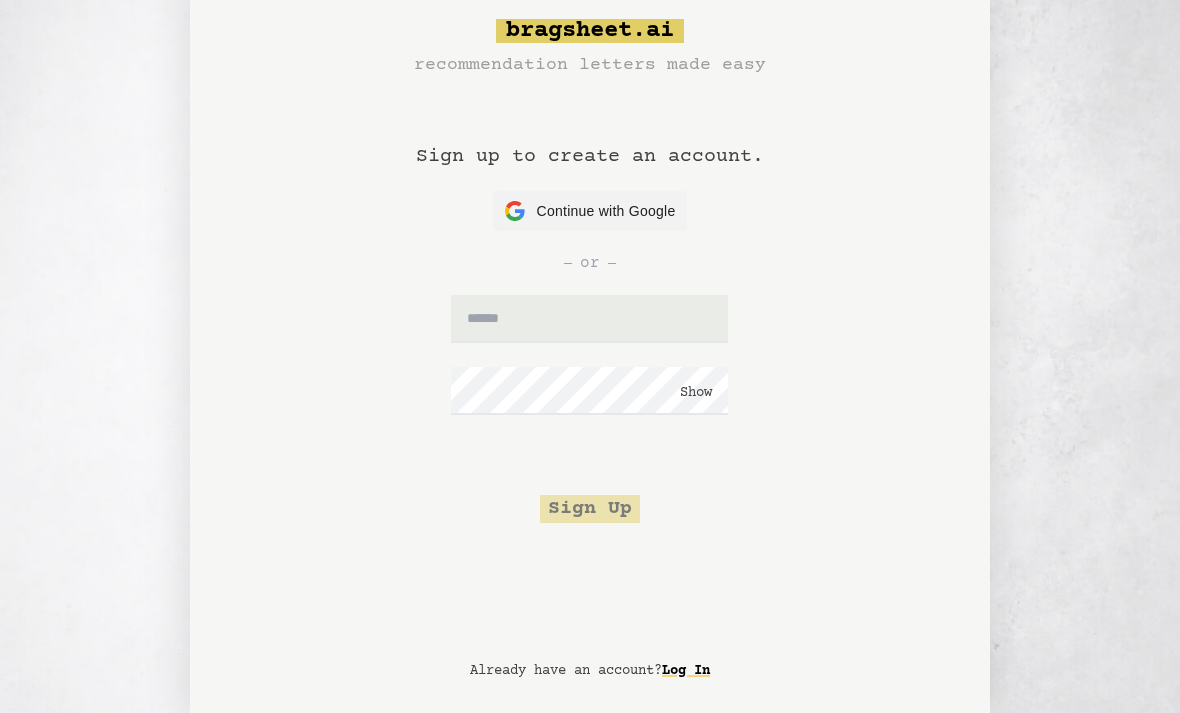 scroll, scrollTop: 0, scrollLeft: 0, axis: both 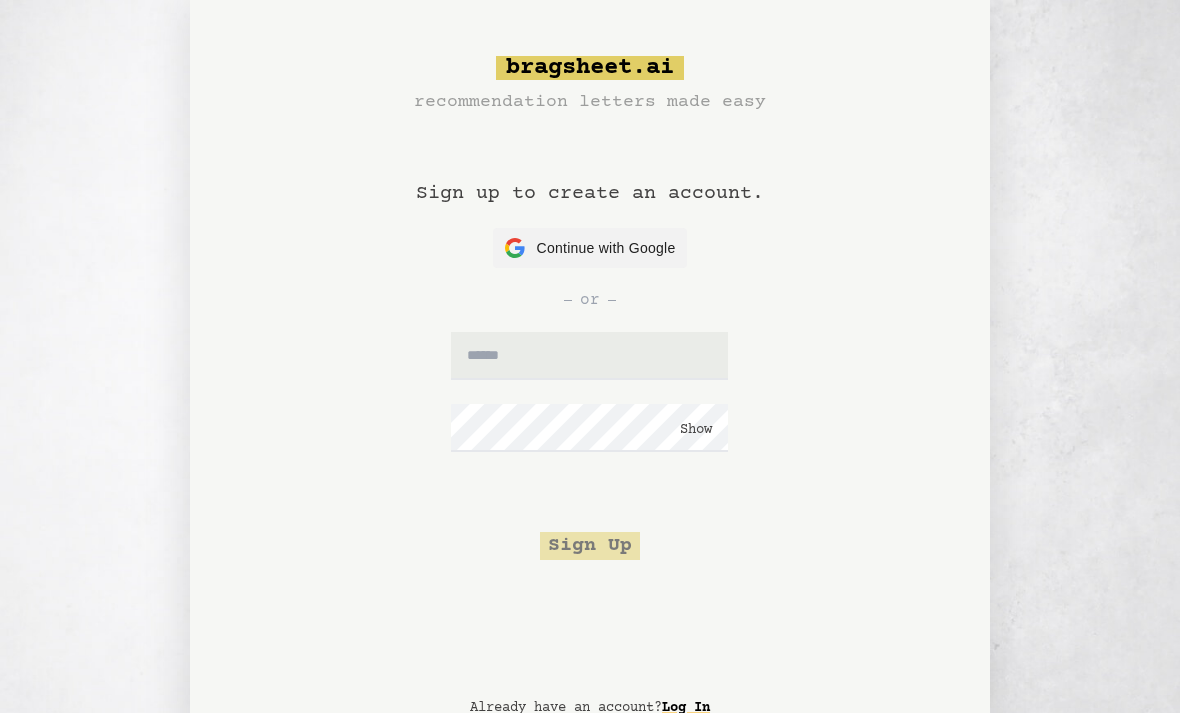 click 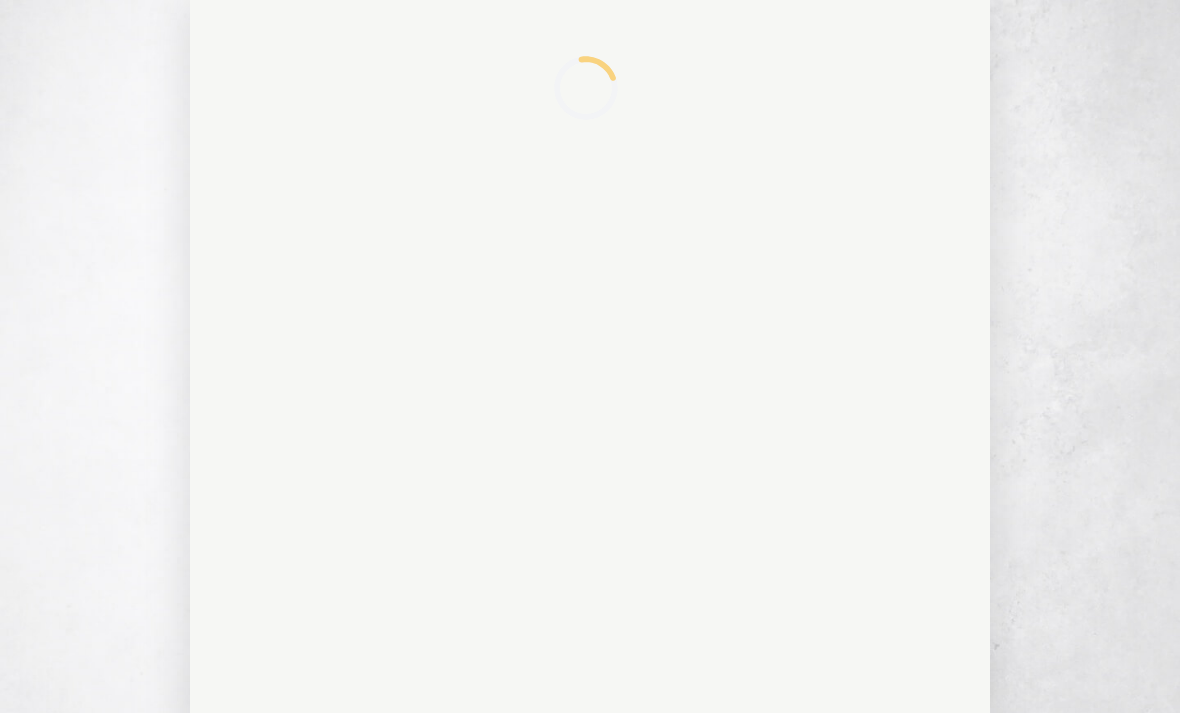scroll, scrollTop: 0, scrollLeft: 0, axis: both 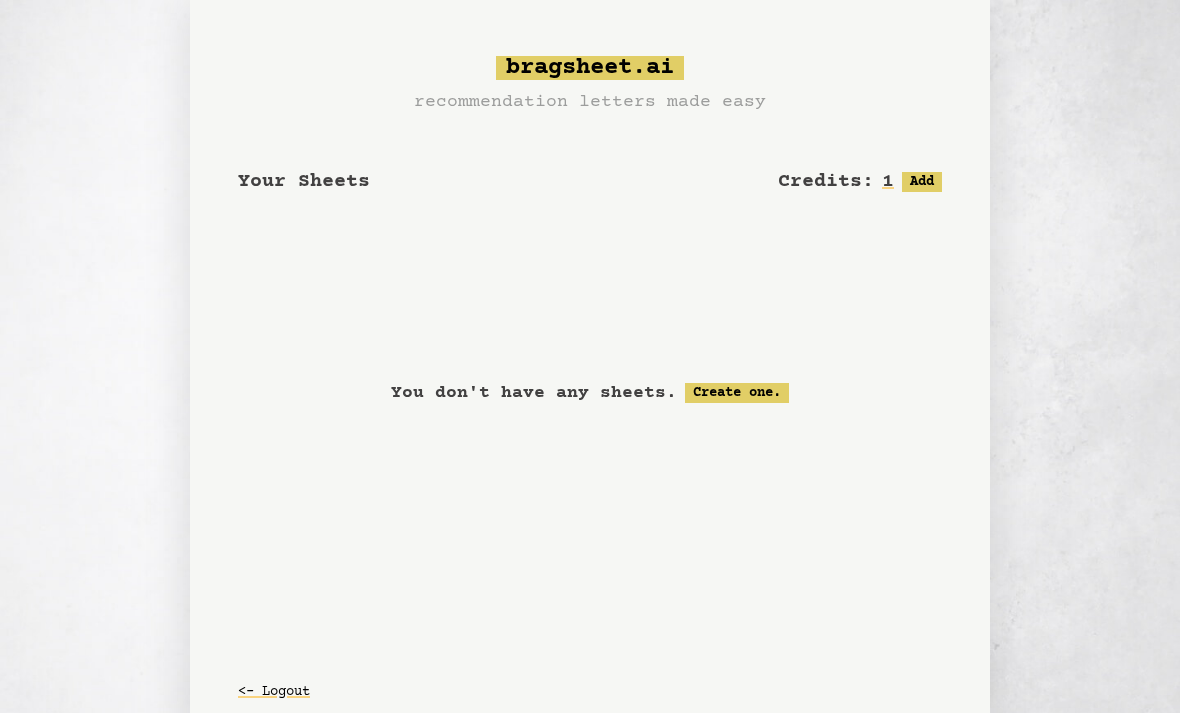 click on "You don't have any sheets.   Create one." at bounding box center (590, 393) 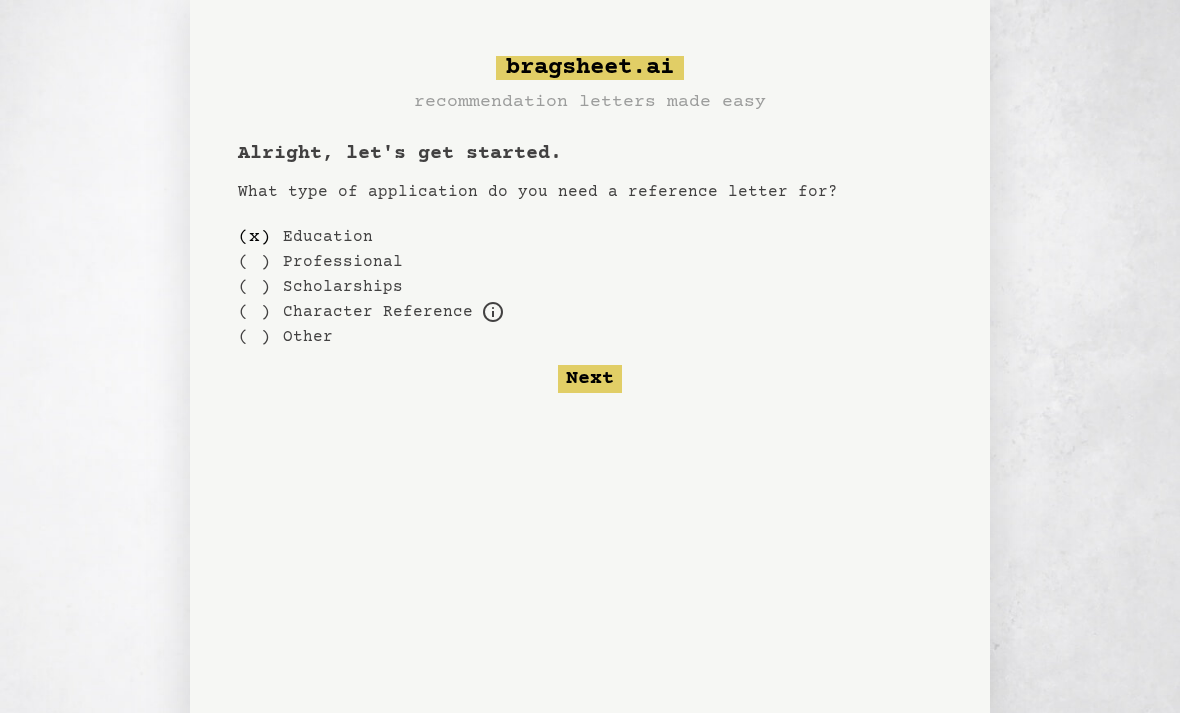 click on "(    )" at bounding box center [254, 336] 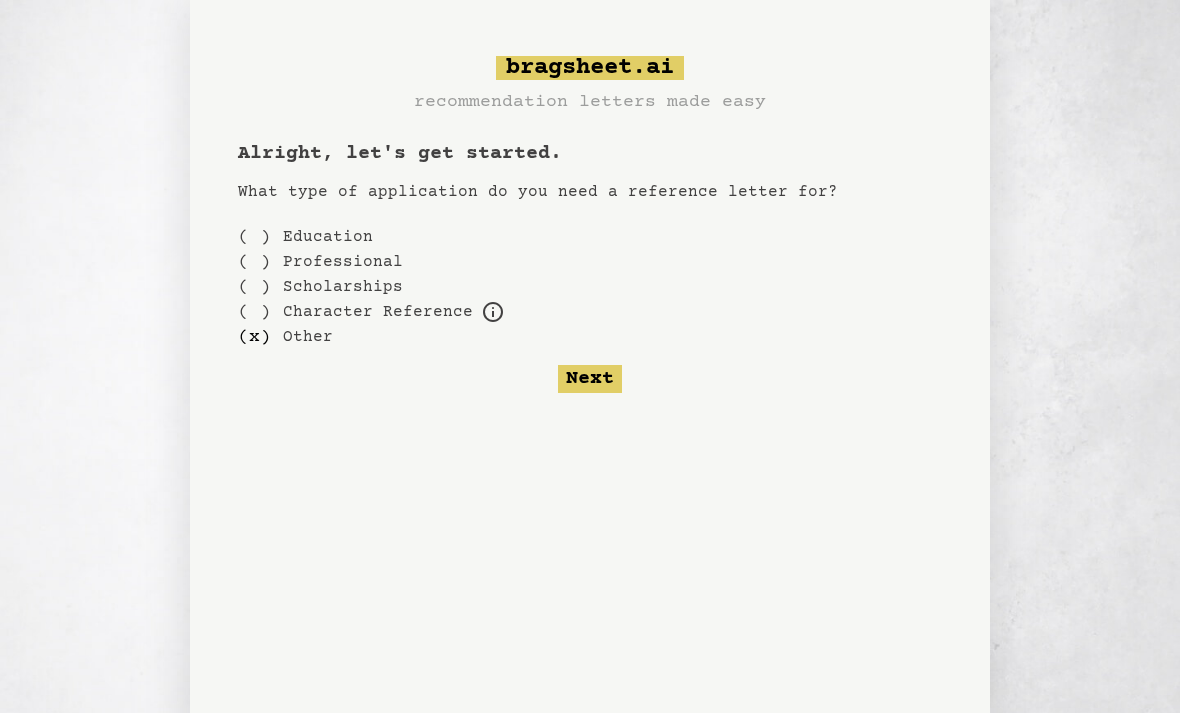 click on "(    )" at bounding box center (254, 236) 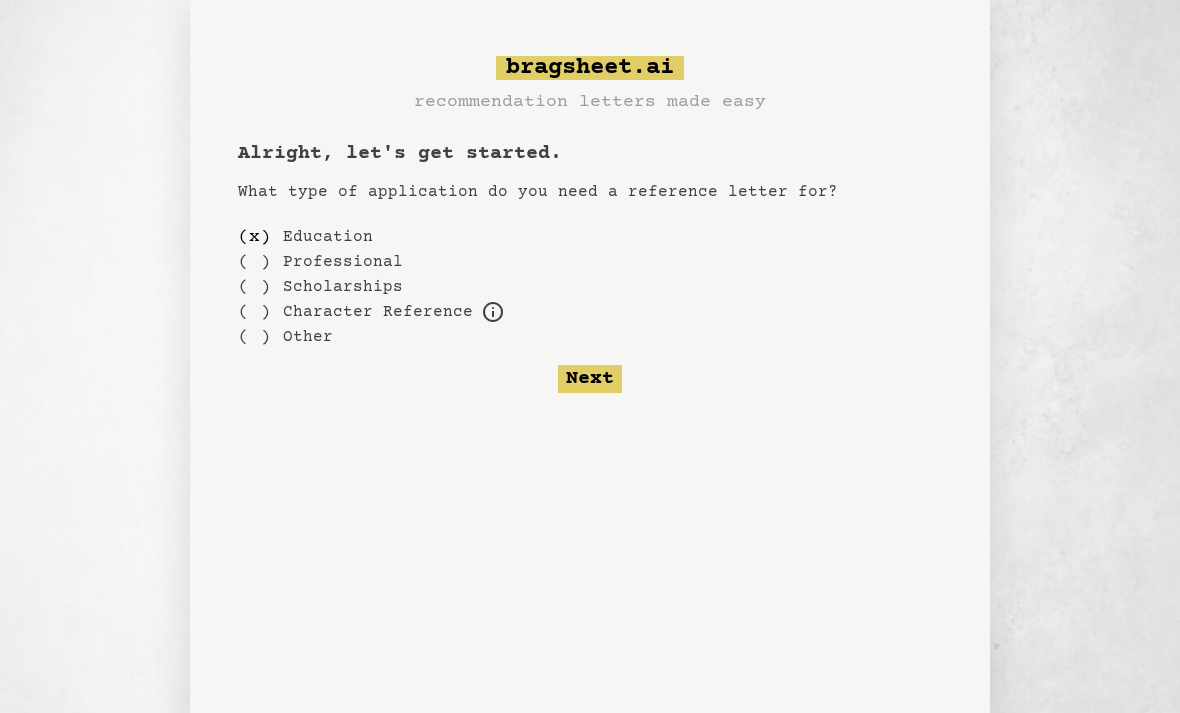click on "(    )" at bounding box center [254, 311] 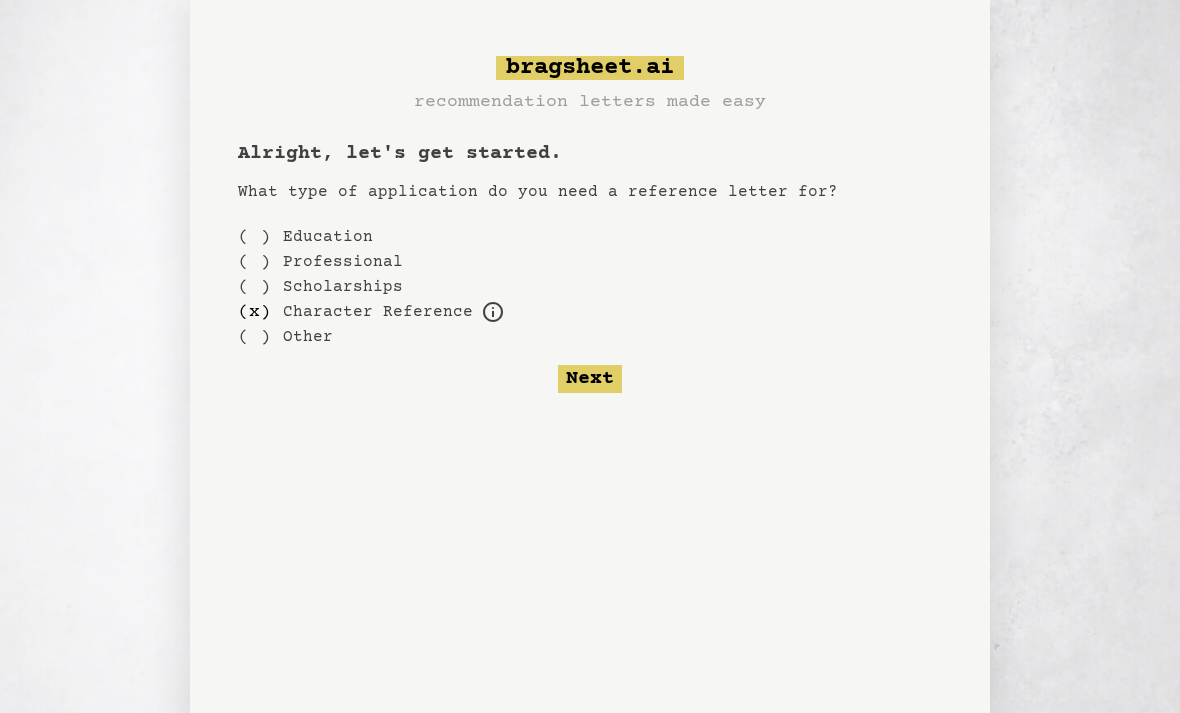 click on "Next" at bounding box center (590, 379) 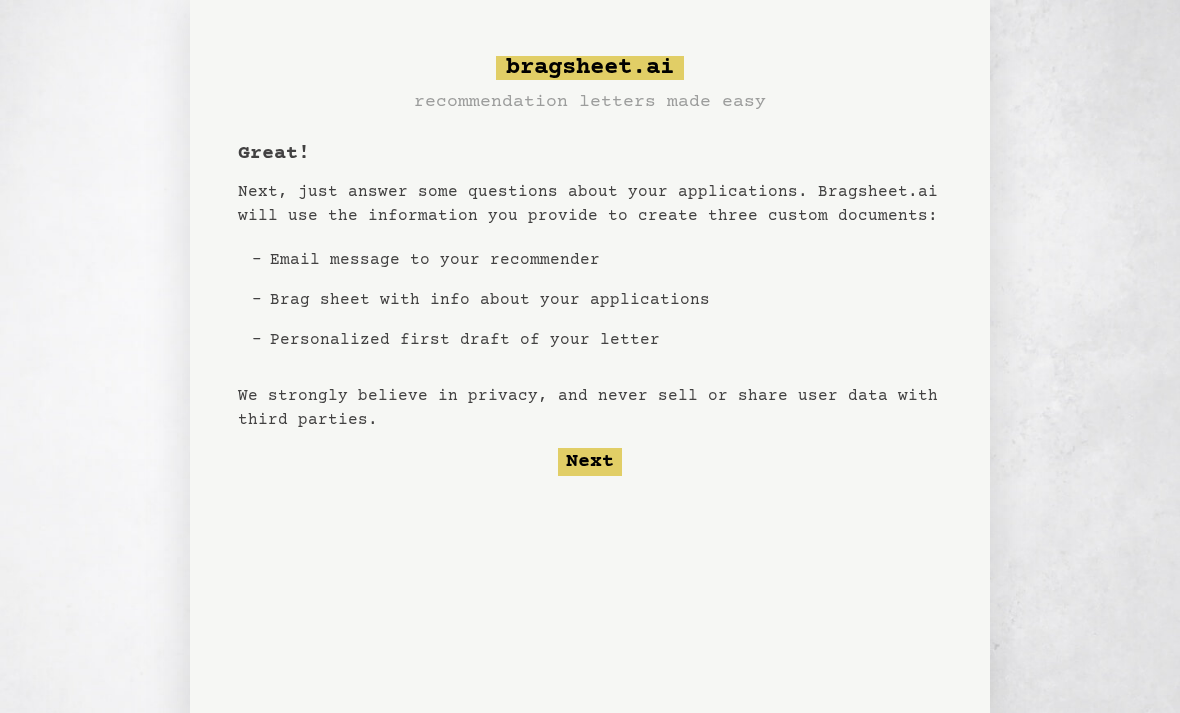click on "Next" at bounding box center (590, 462) 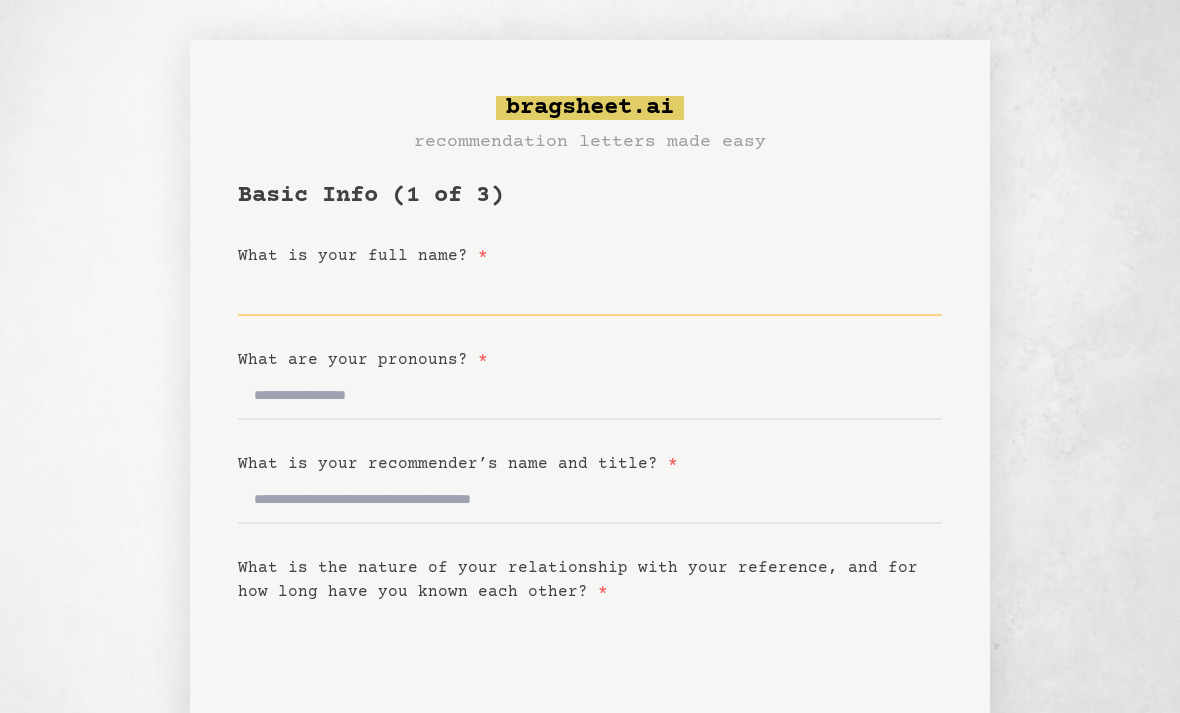 click on "What is your full name?   *" at bounding box center (590, 292) 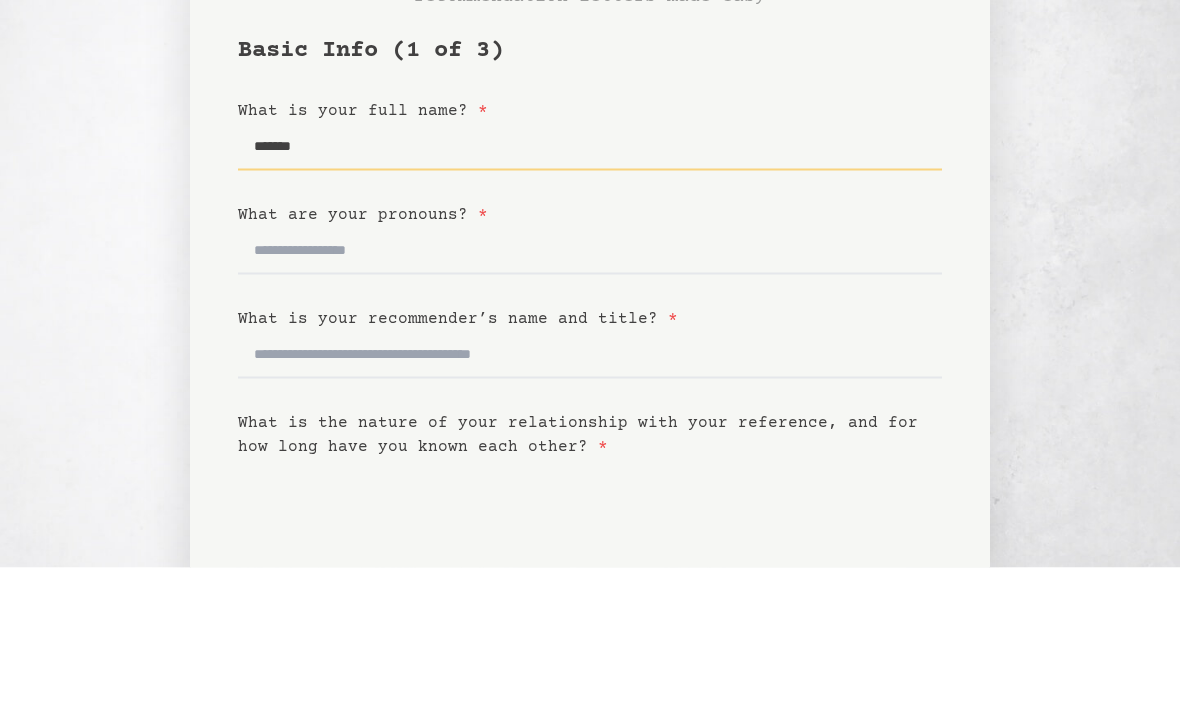 type on "*******" 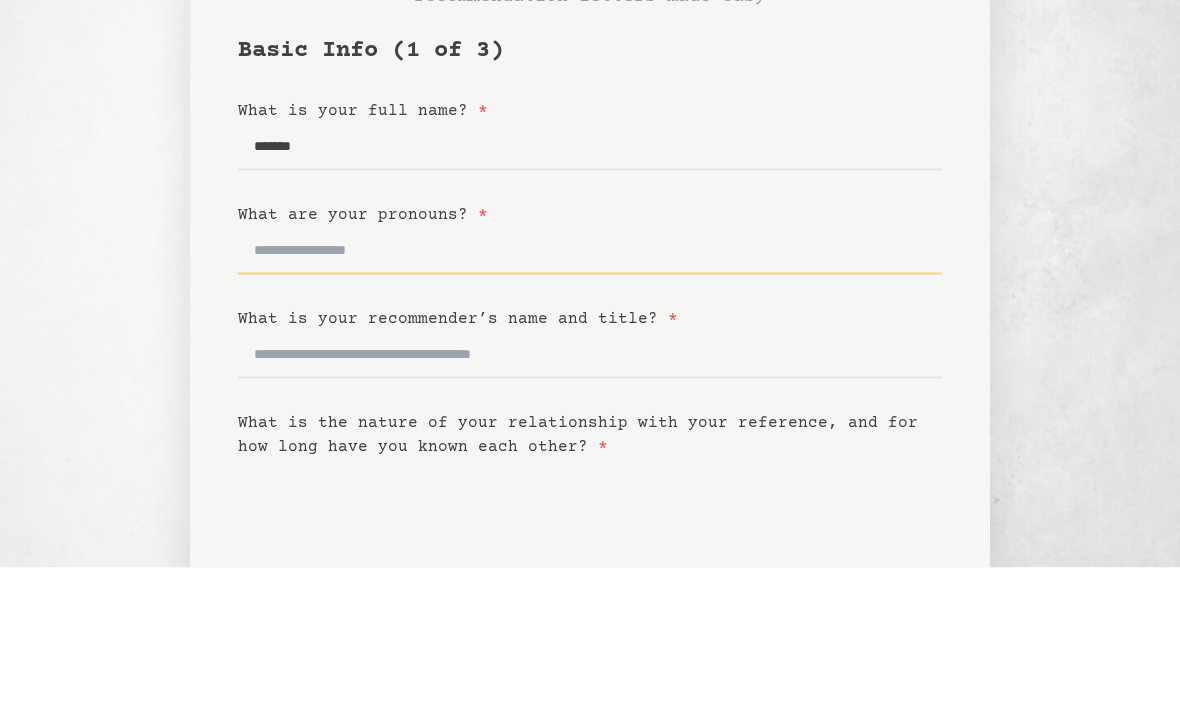 click on "What are your pronouns?   *" at bounding box center (590, 396) 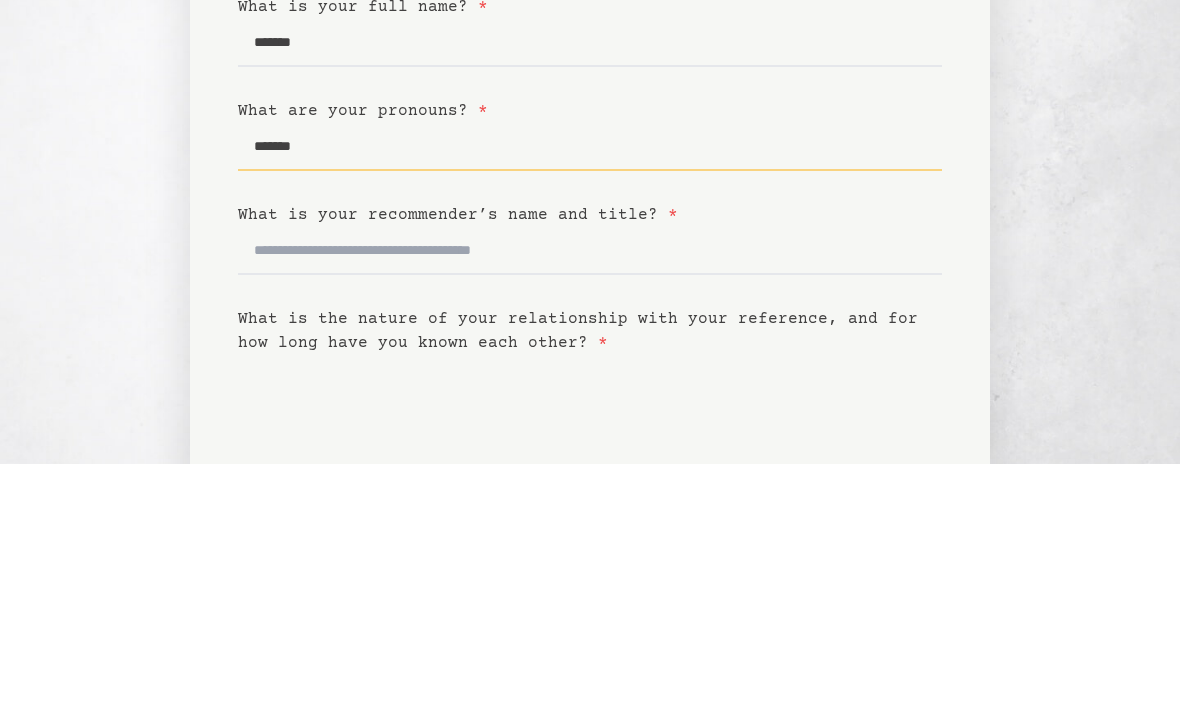 type on "*******" 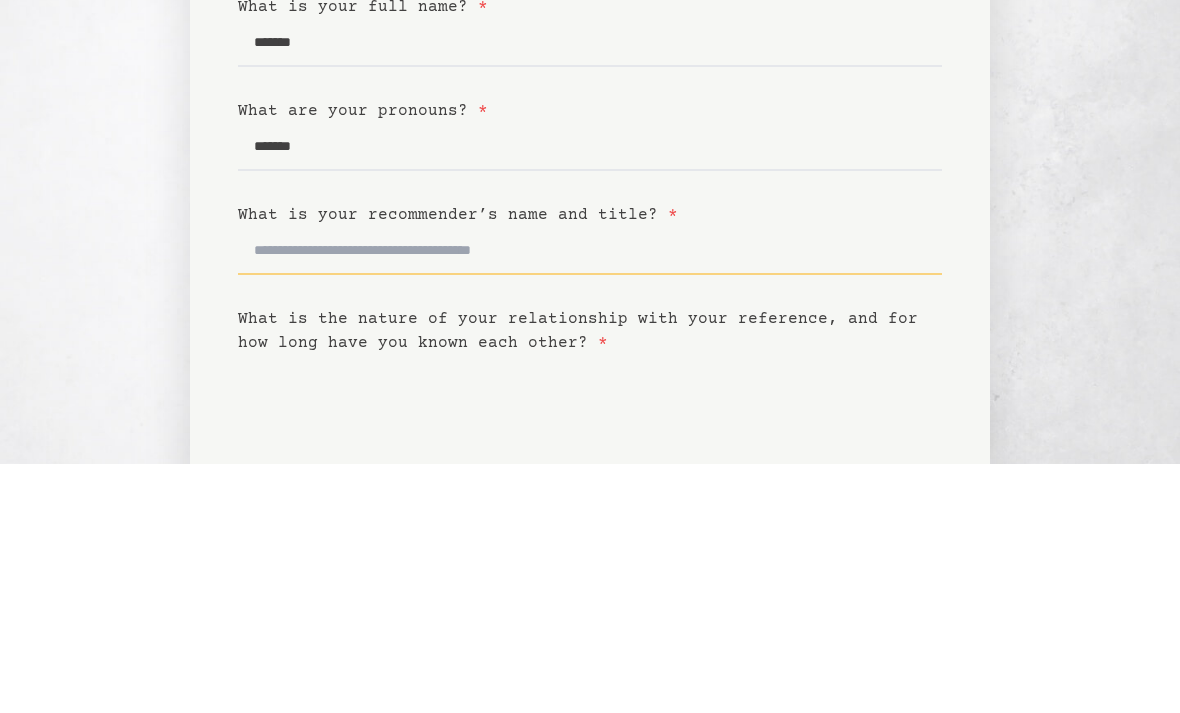 click on "What is your recommender’s name and title?   *" at bounding box center (590, 500) 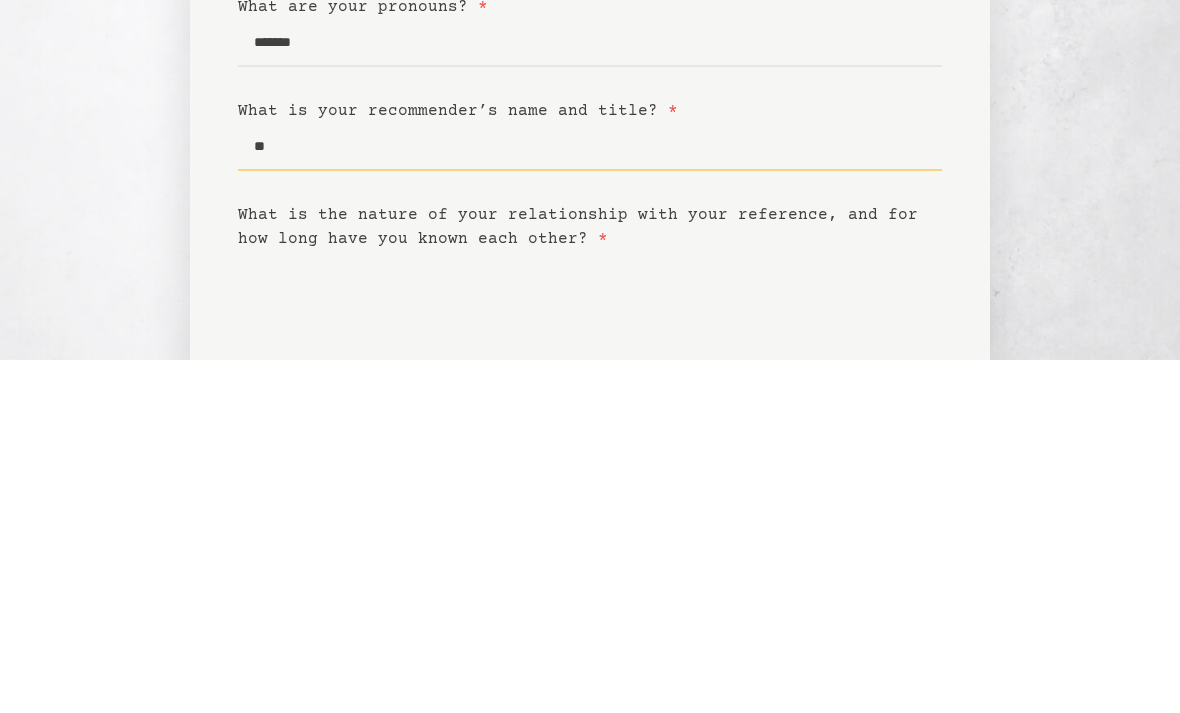 type on "*" 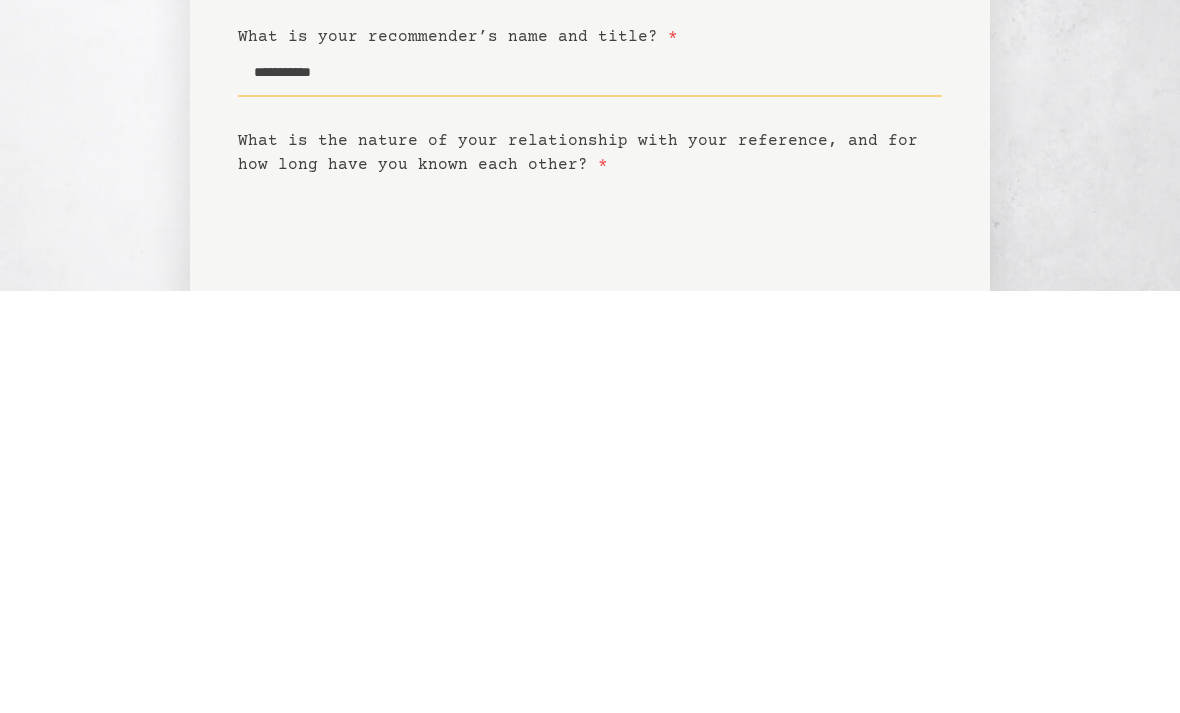 scroll, scrollTop: 56, scrollLeft: 0, axis: vertical 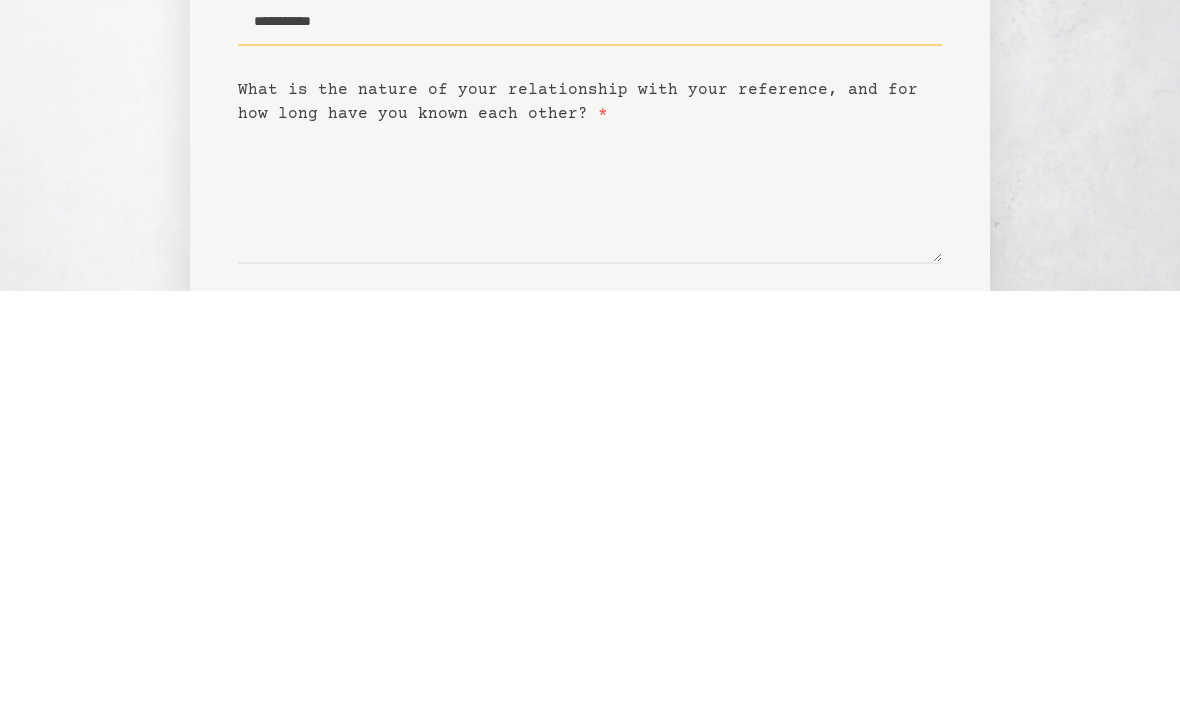 type on "**********" 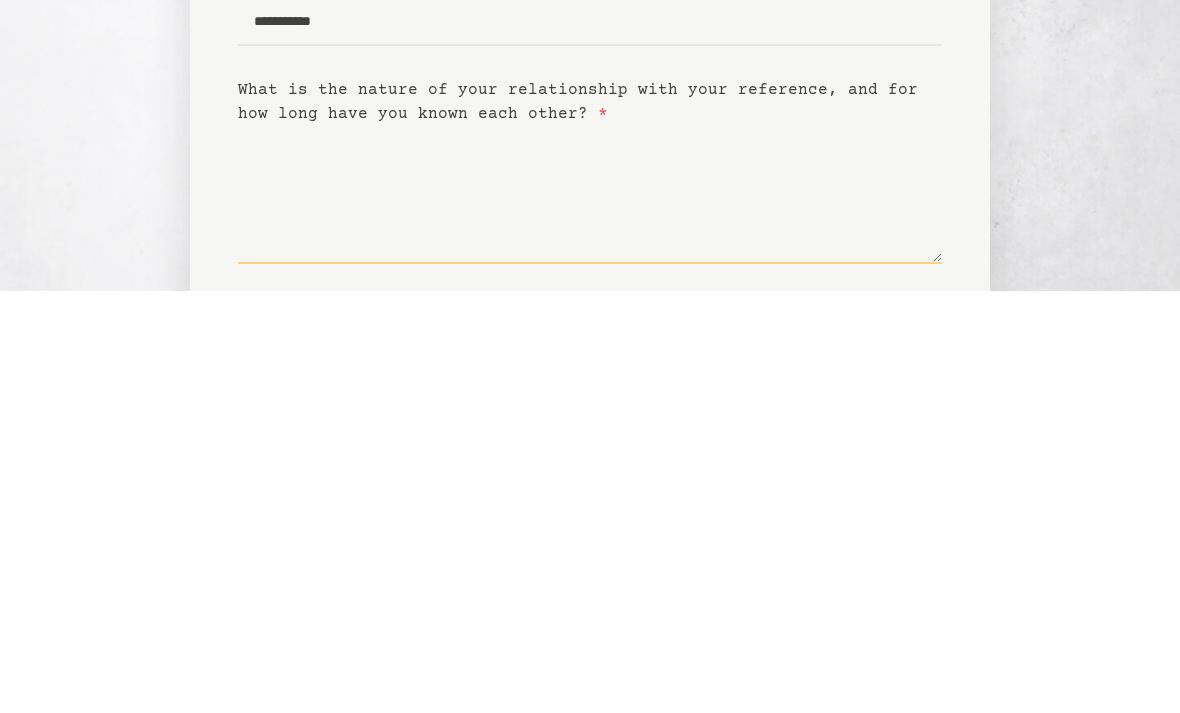 click on "What is the nature of your relationship with your reference, and
for how long have you known each other?   *" at bounding box center (590, 617) 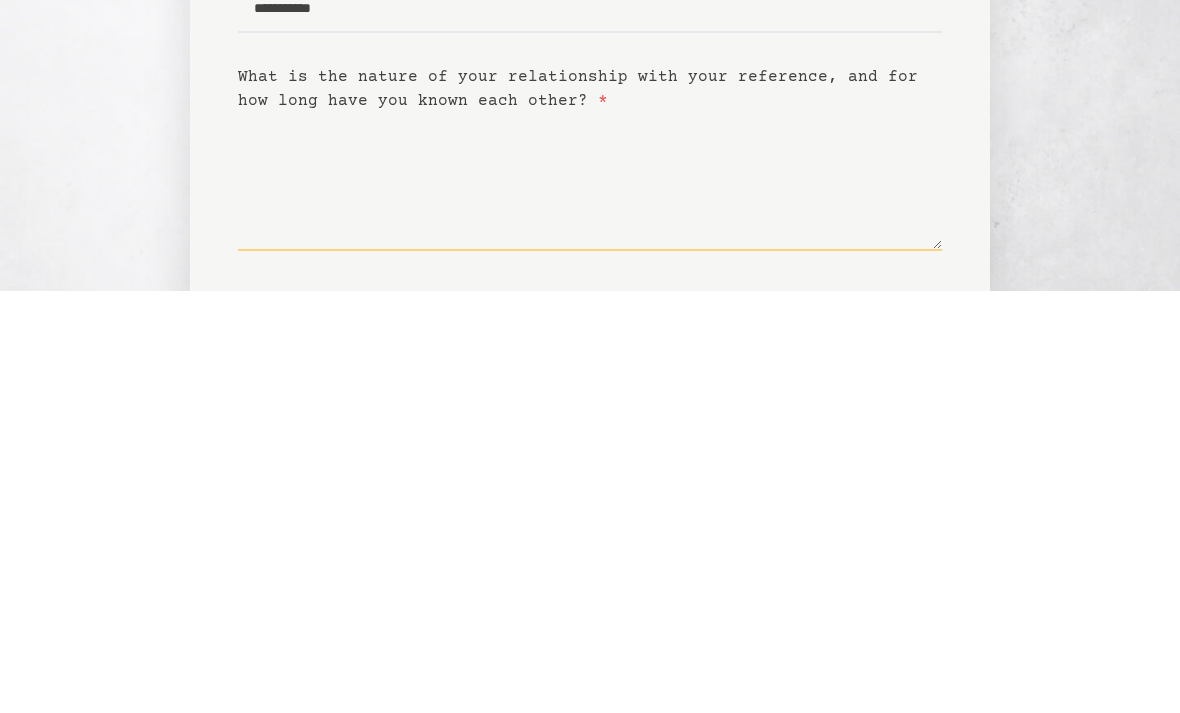 scroll, scrollTop: 71, scrollLeft: 0, axis: vertical 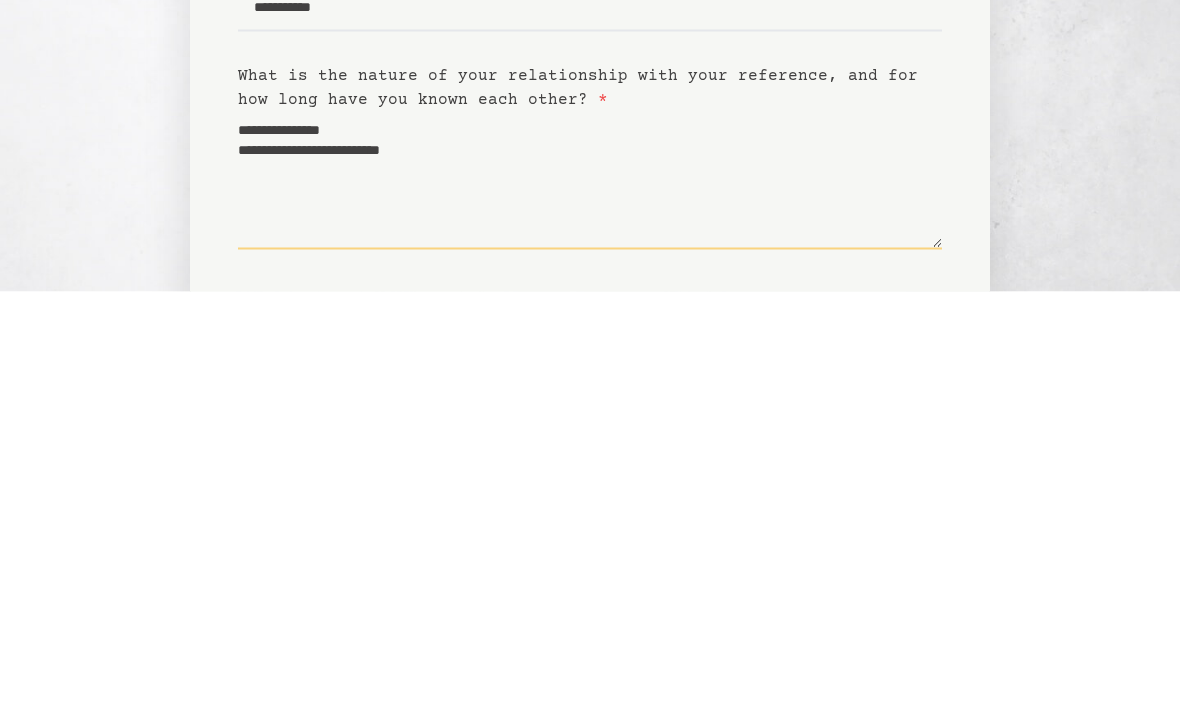 type on "**********" 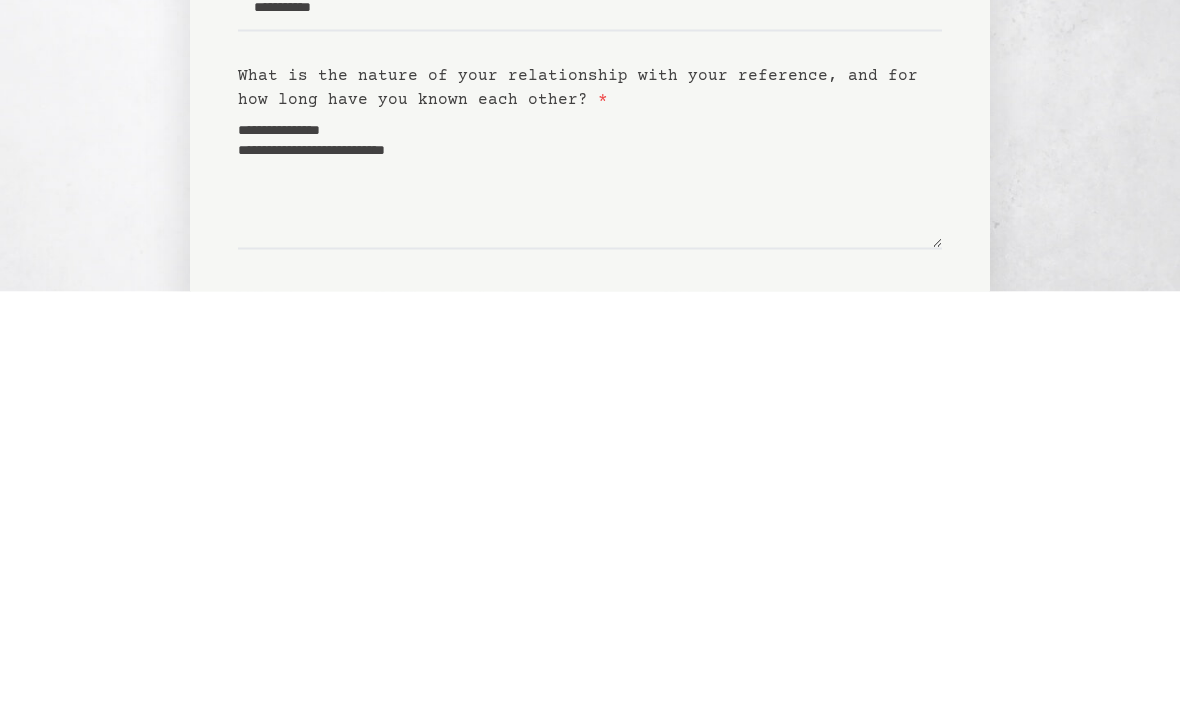 scroll, scrollTop: 225, scrollLeft: 0, axis: vertical 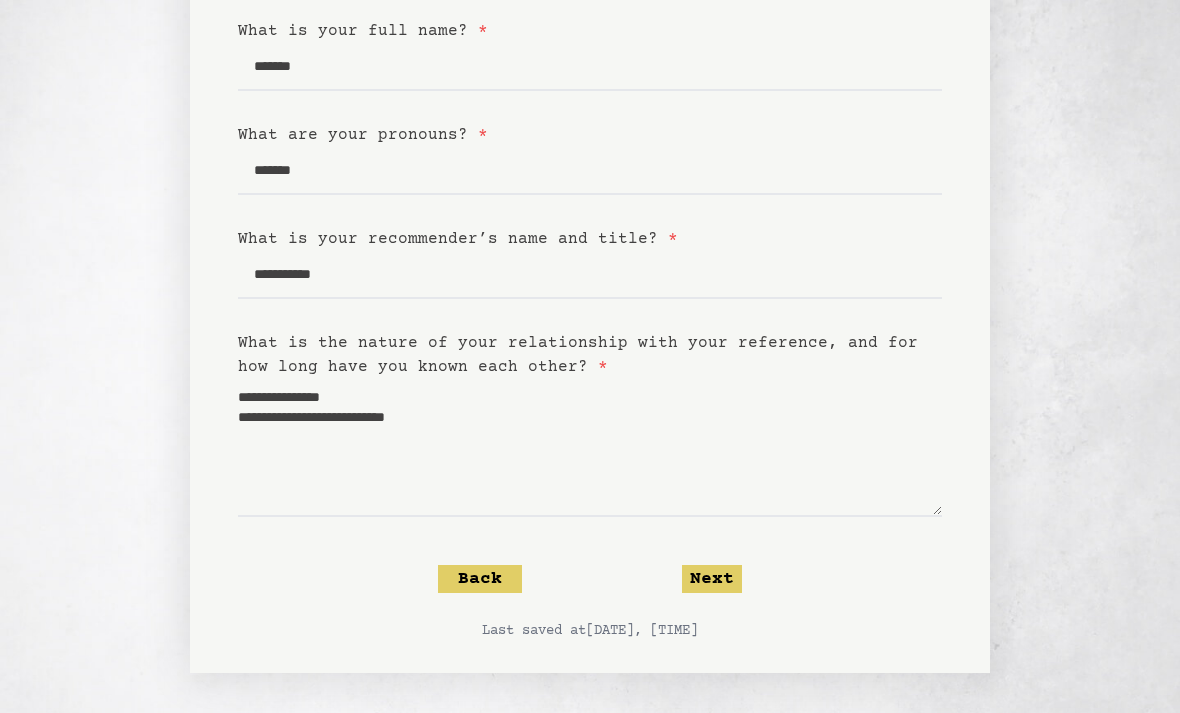 click on "Next" 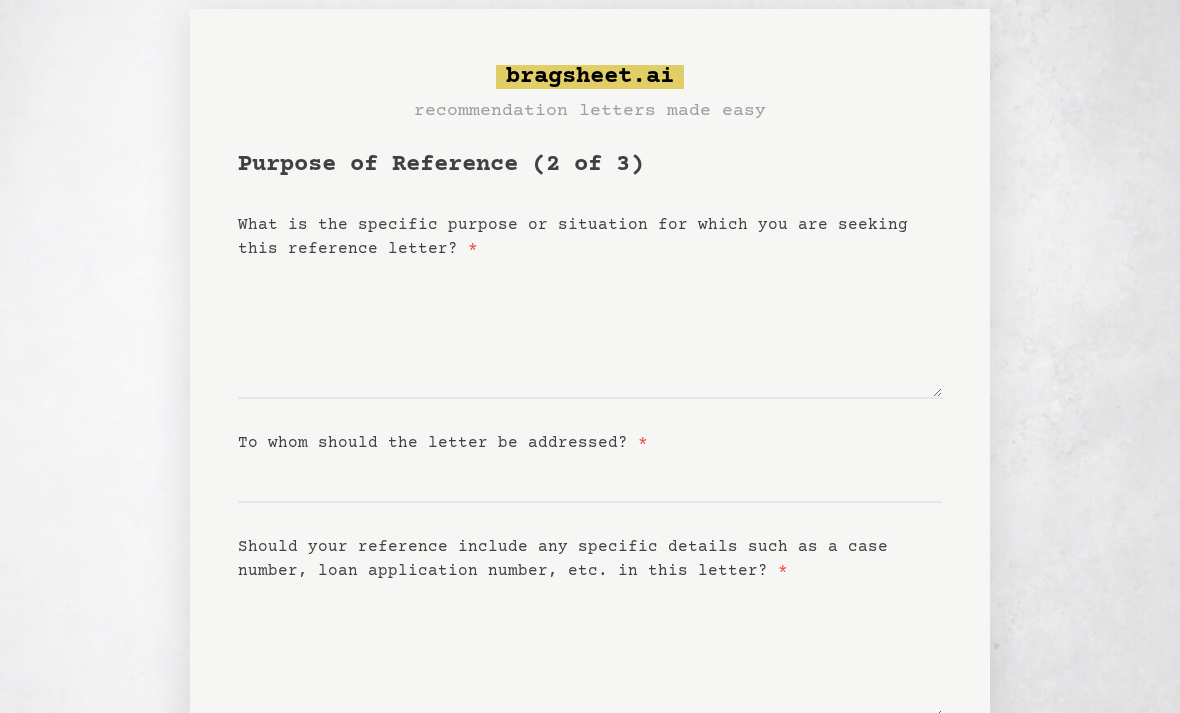scroll, scrollTop: 0, scrollLeft: 0, axis: both 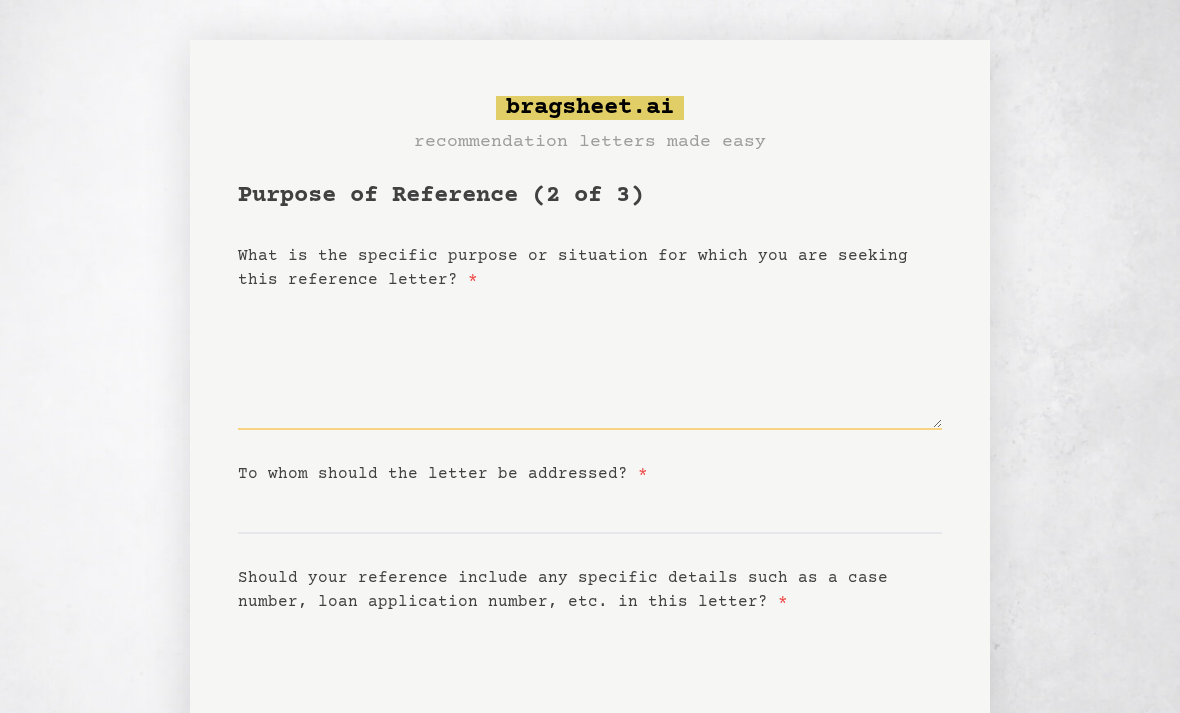click on "What is the specific purpose or situation for which you are
seeking this reference letter?   *" at bounding box center (590, 361) 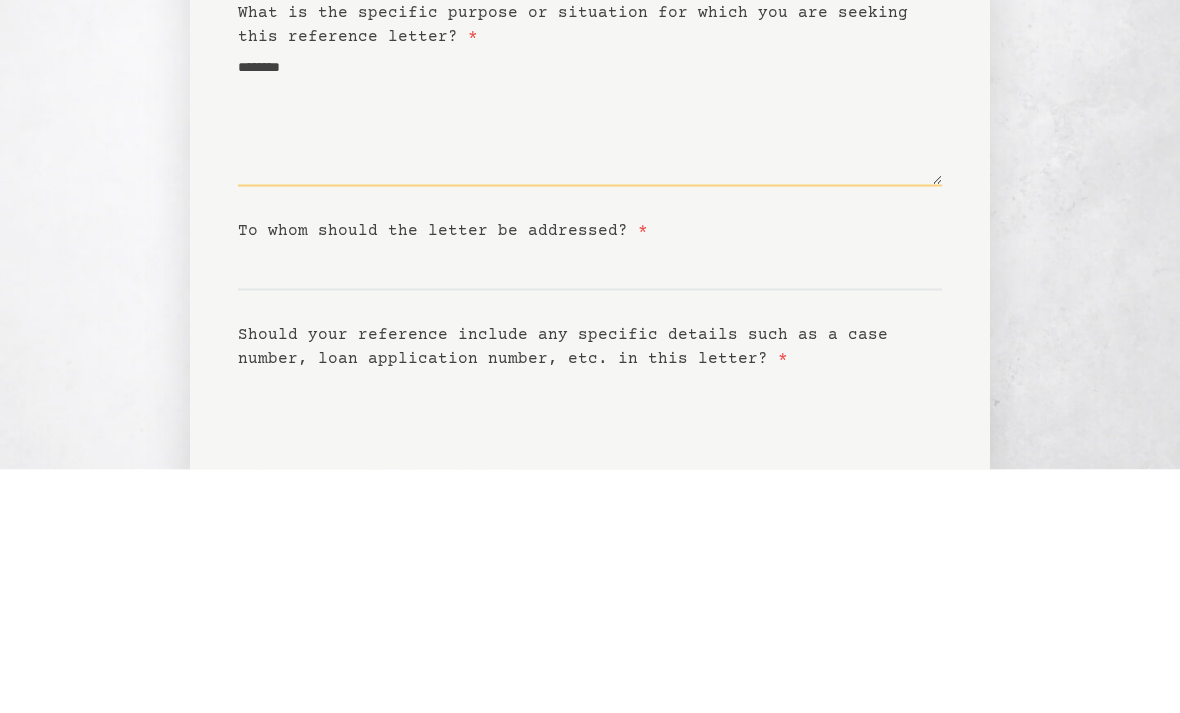 type on "*******" 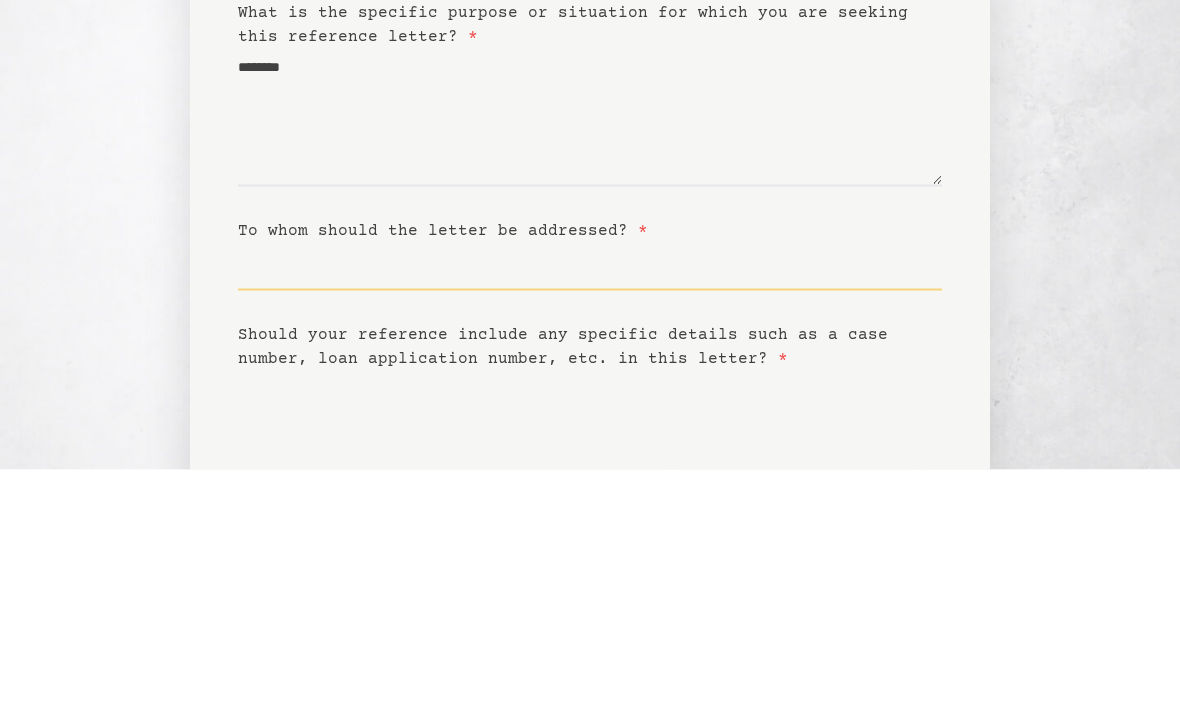 click on "To whom should the letter be addressed?   *" at bounding box center (590, 510) 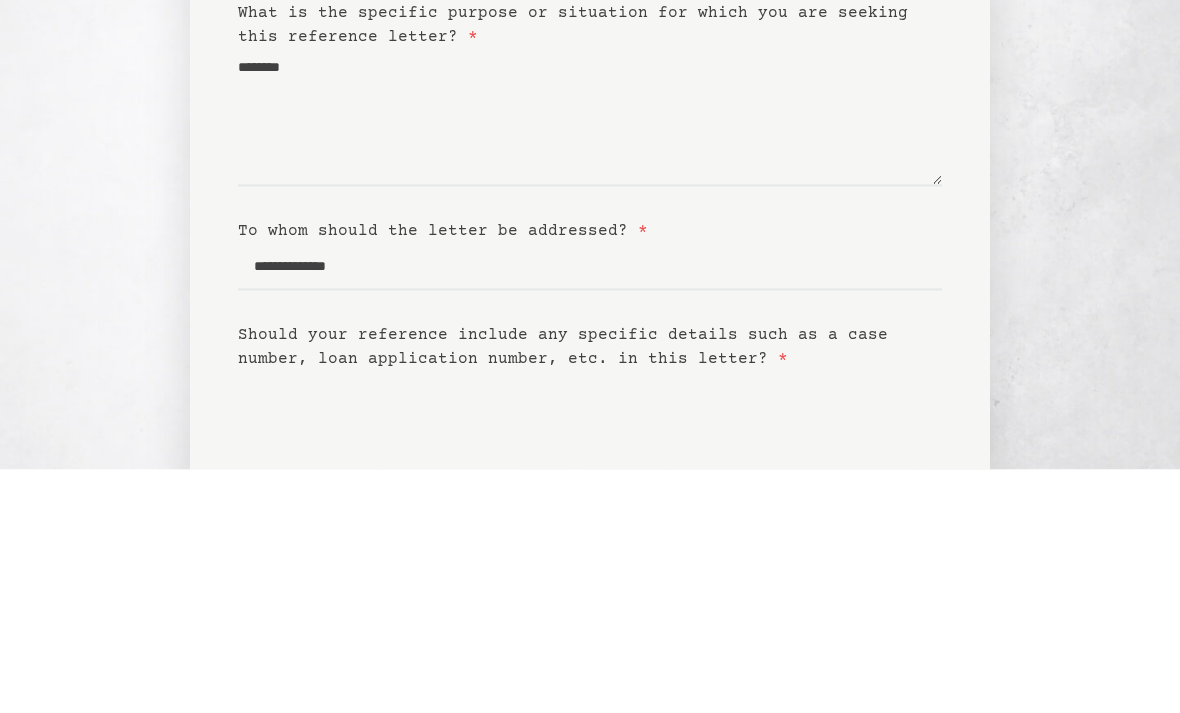 scroll, scrollTop: 244, scrollLeft: 0, axis: vertical 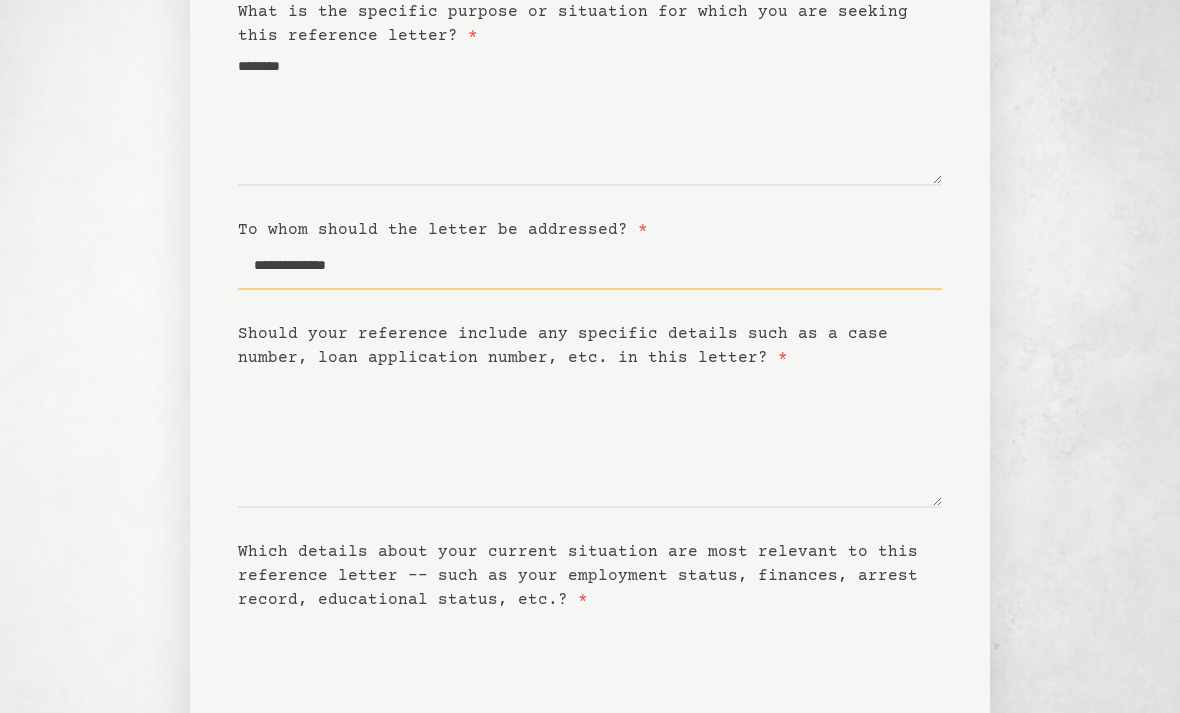 type on "**********" 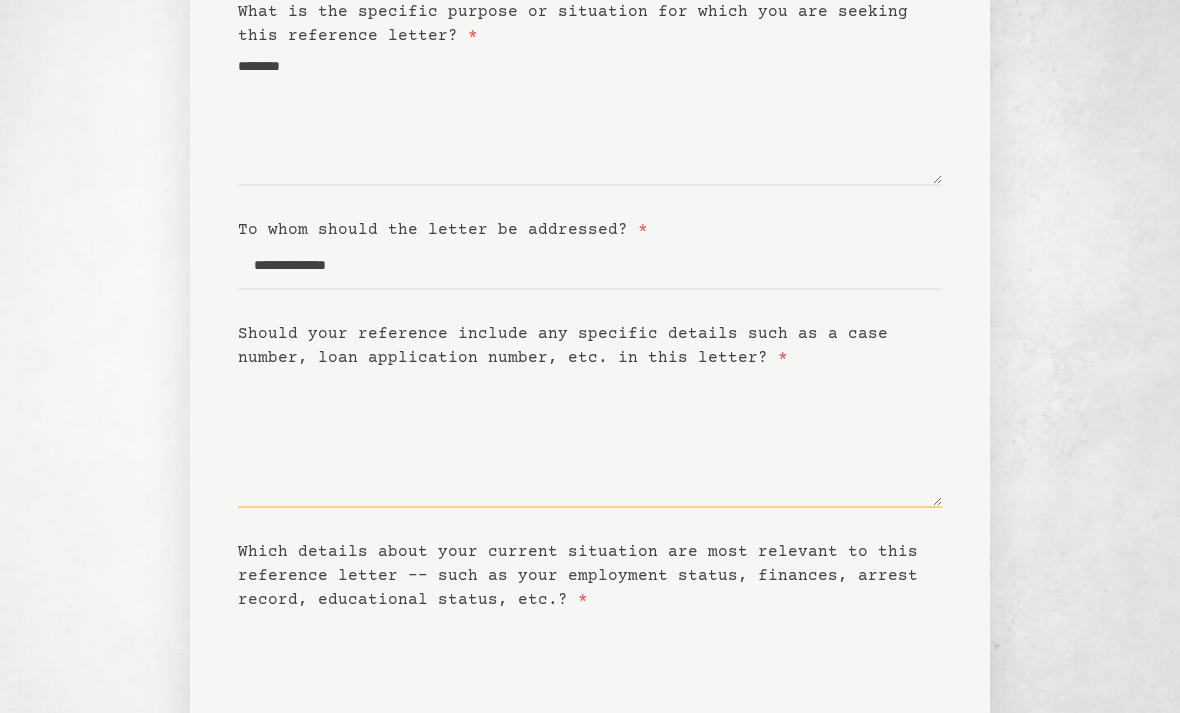 click on "Should your reference include any specific details such as a
case number, loan application number, etc. in this letter?   *" at bounding box center [590, 439] 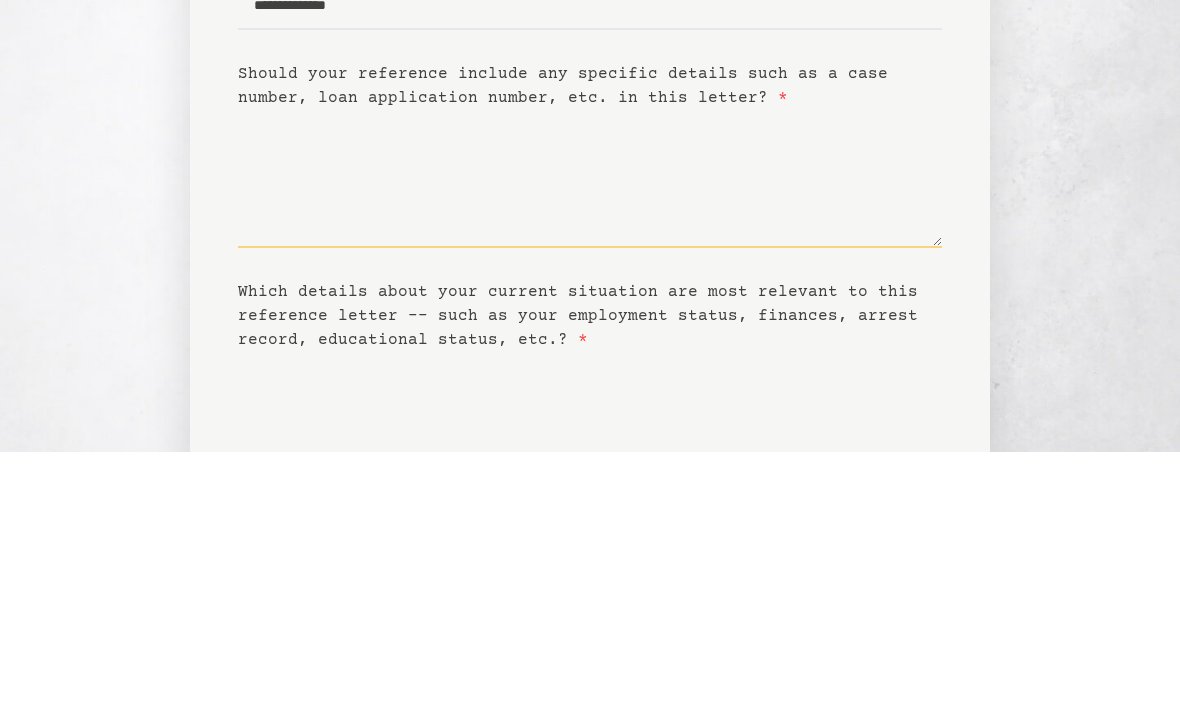 type on "*" 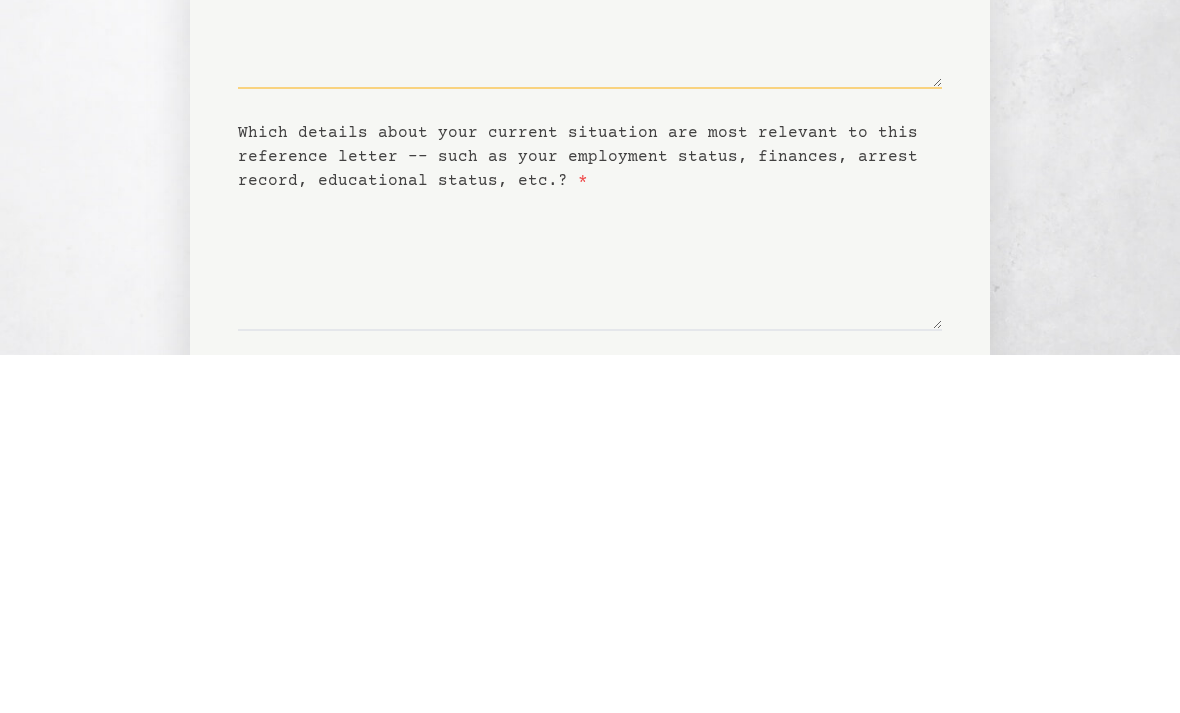 scroll, scrollTop: 310, scrollLeft: 0, axis: vertical 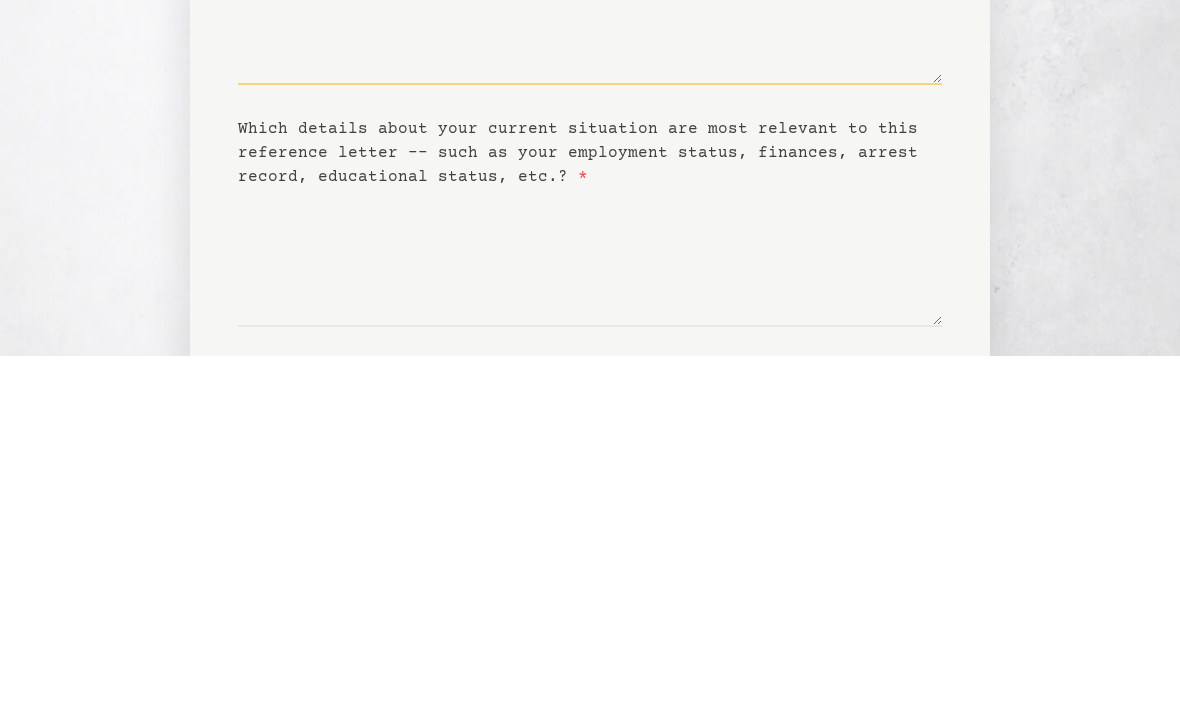 type on "****" 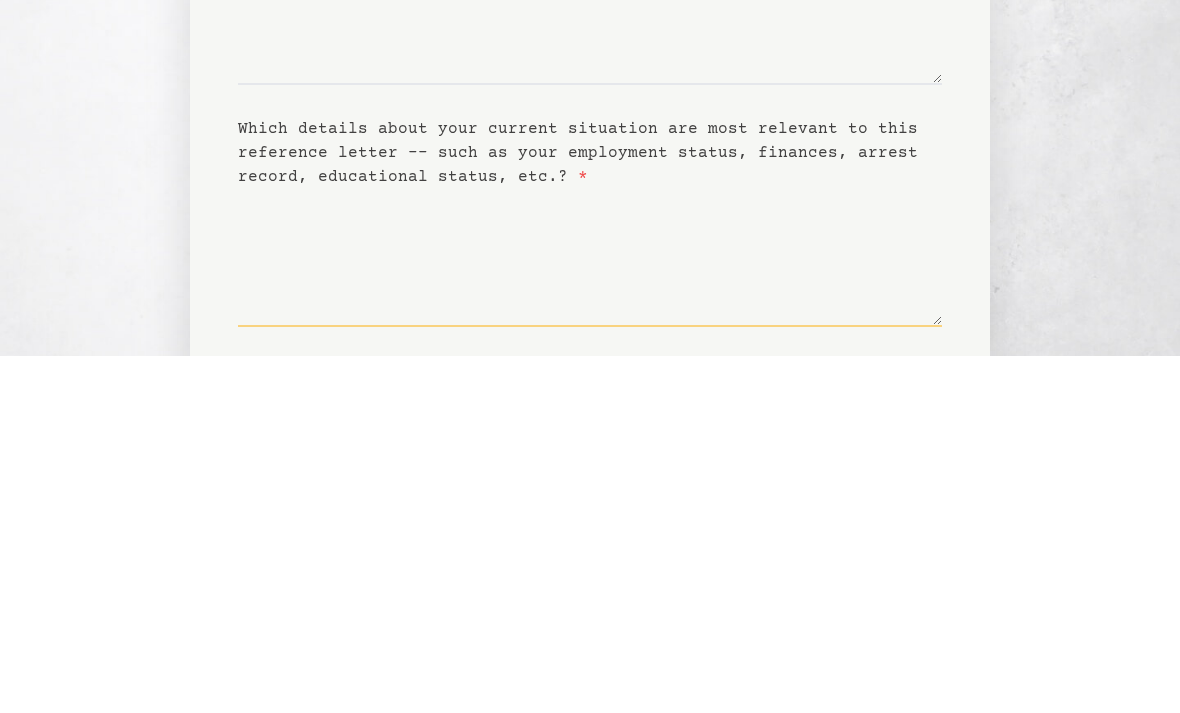 click on "Which details about your current situation are most relevant to
this reference letter -- such as your employment status,
finances, arrest record, educational status, etc.?   *" at bounding box center [590, 615] 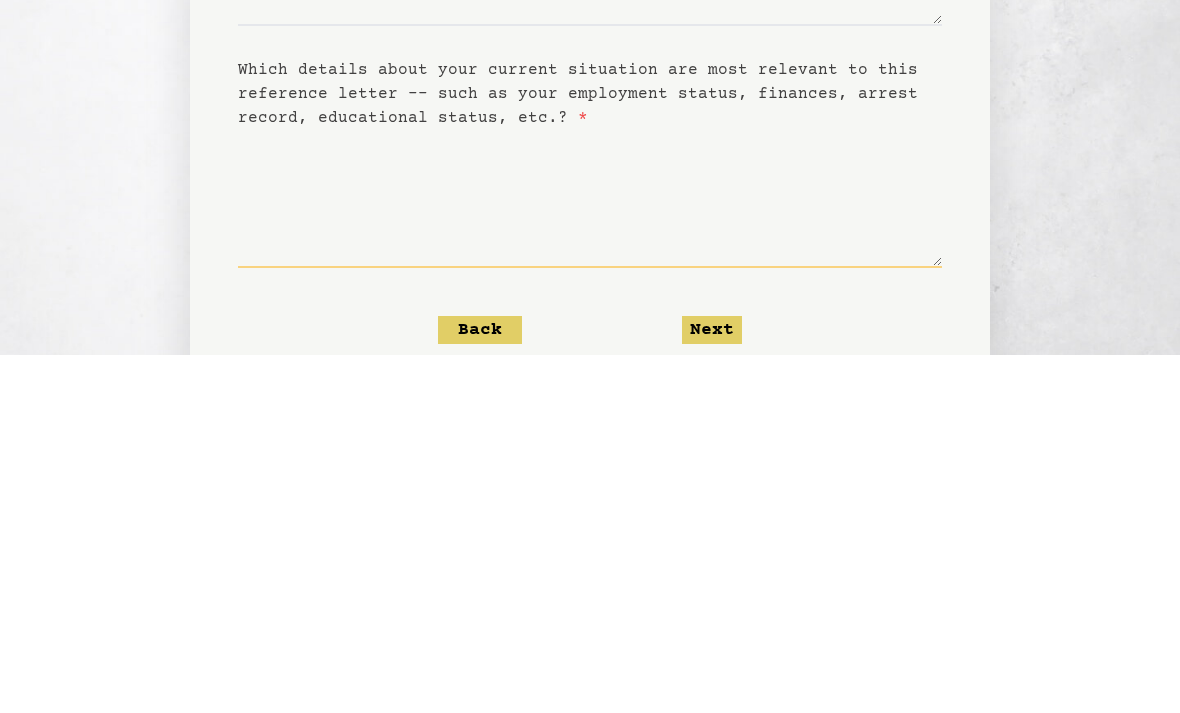 scroll, scrollTop: 477, scrollLeft: 0, axis: vertical 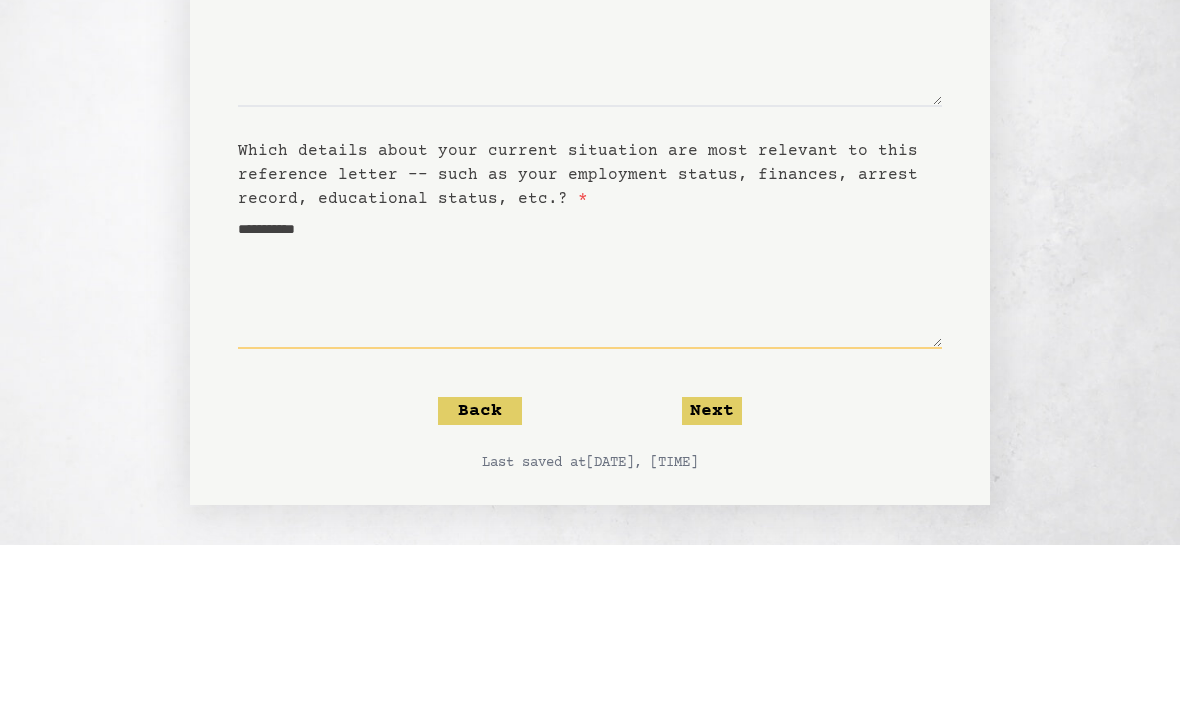 type on "**********" 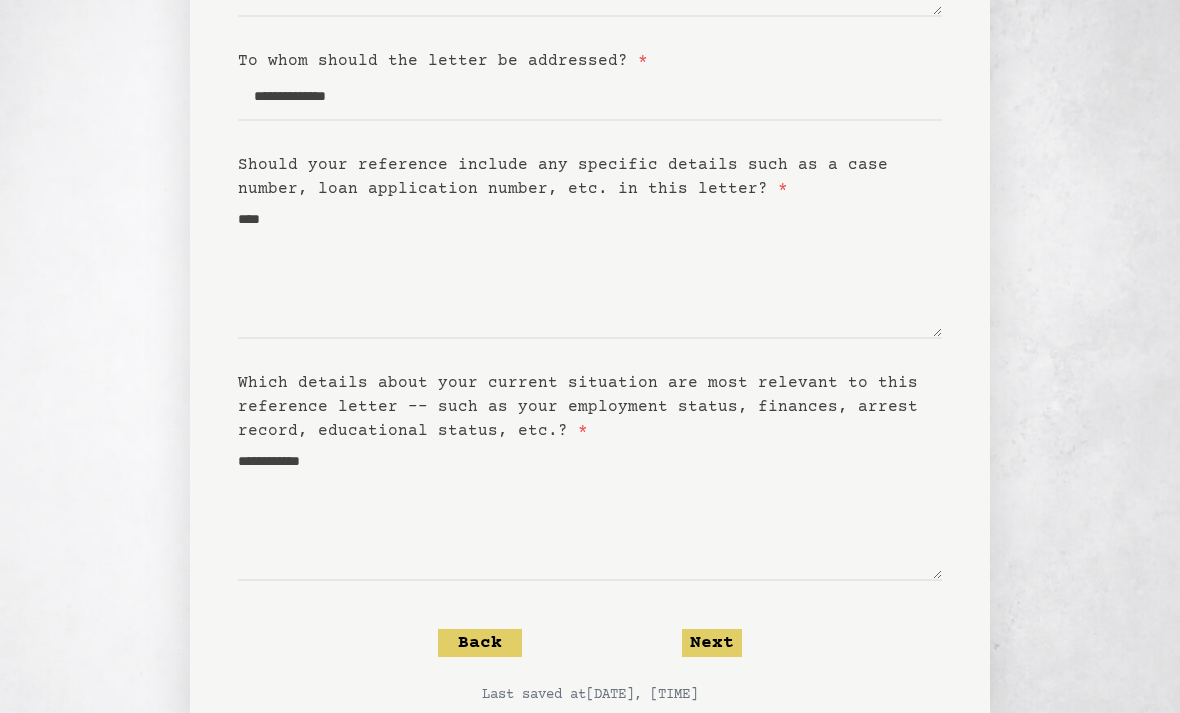 click on "Next" 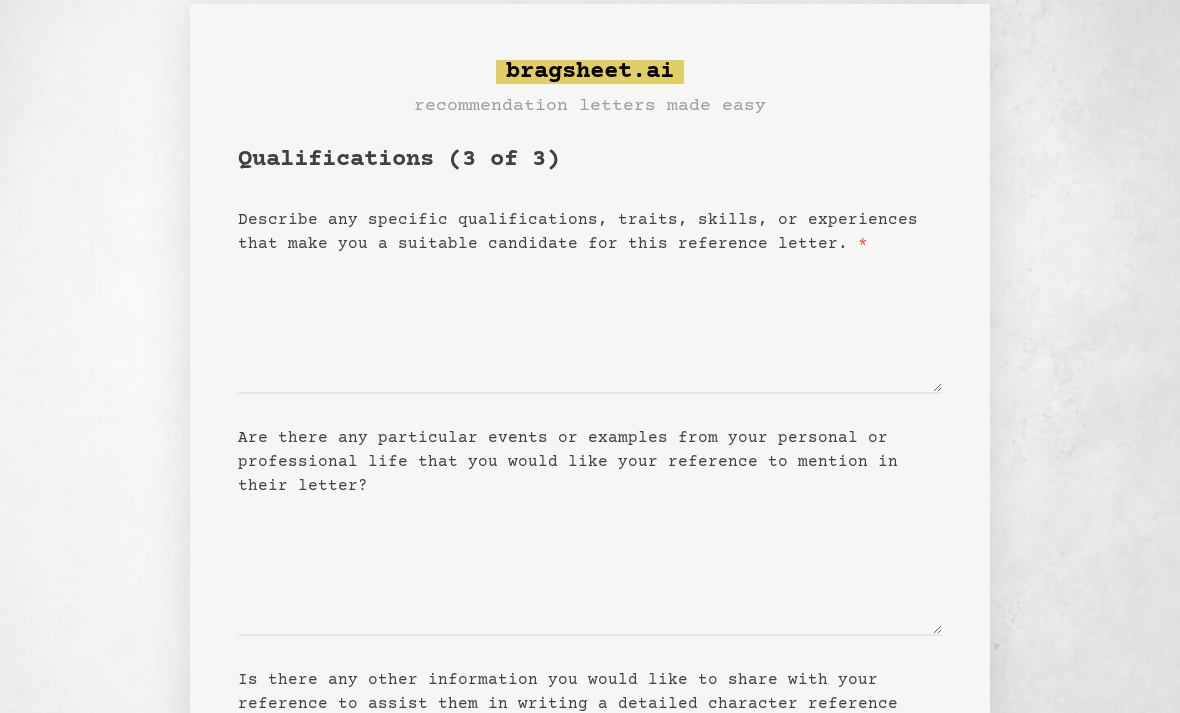 scroll, scrollTop: 38, scrollLeft: 0, axis: vertical 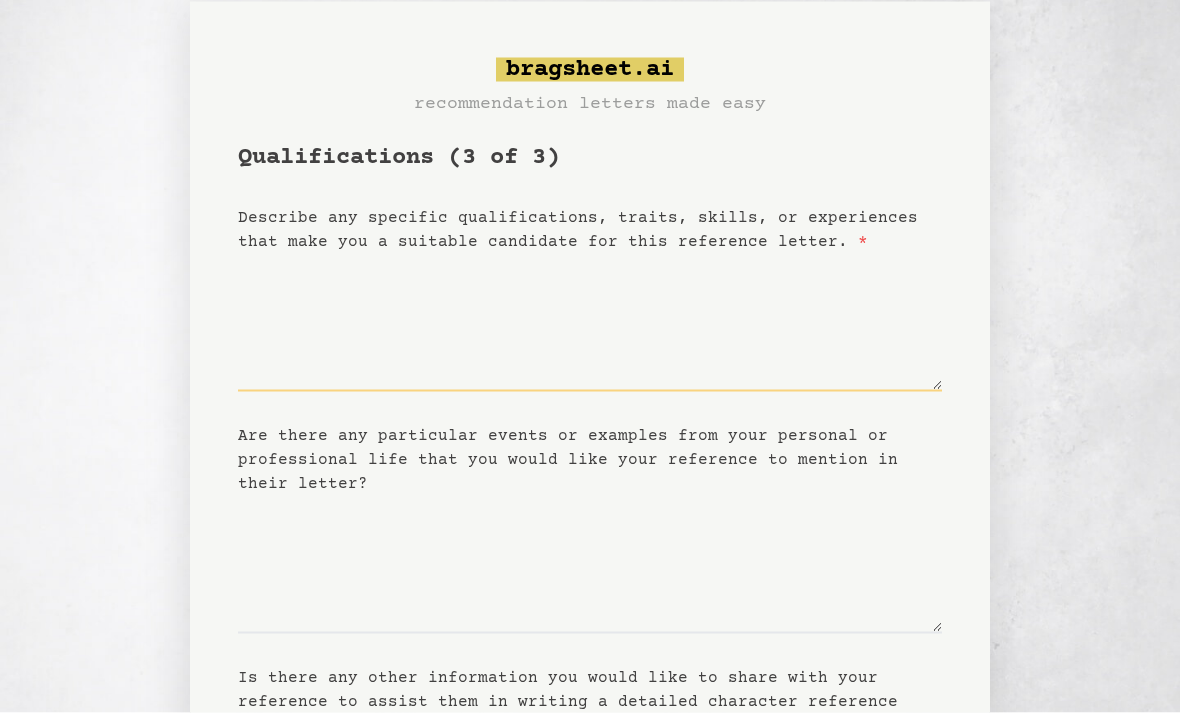 click on "Describe any specific qualifications, traits, skills, or
experiences that make you a suitable candidate for this
reference letter.   *" at bounding box center [590, 323] 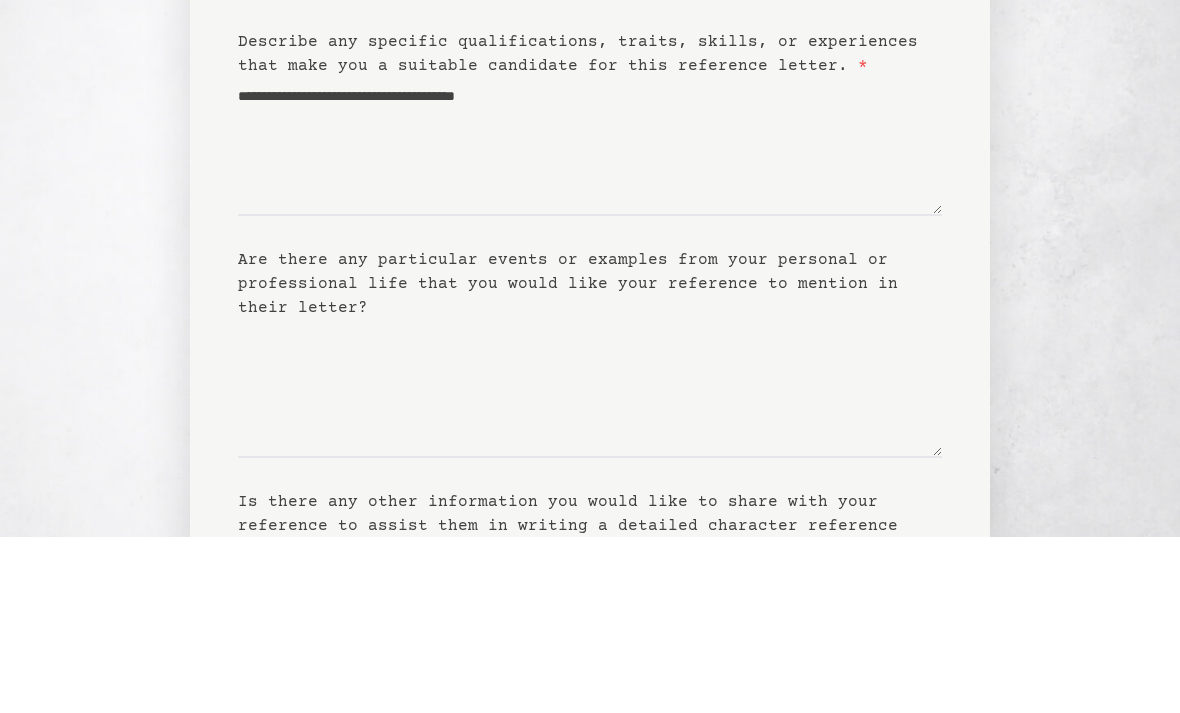 scroll, scrollTop: 214, scrollLeft: 0, axis: vertical 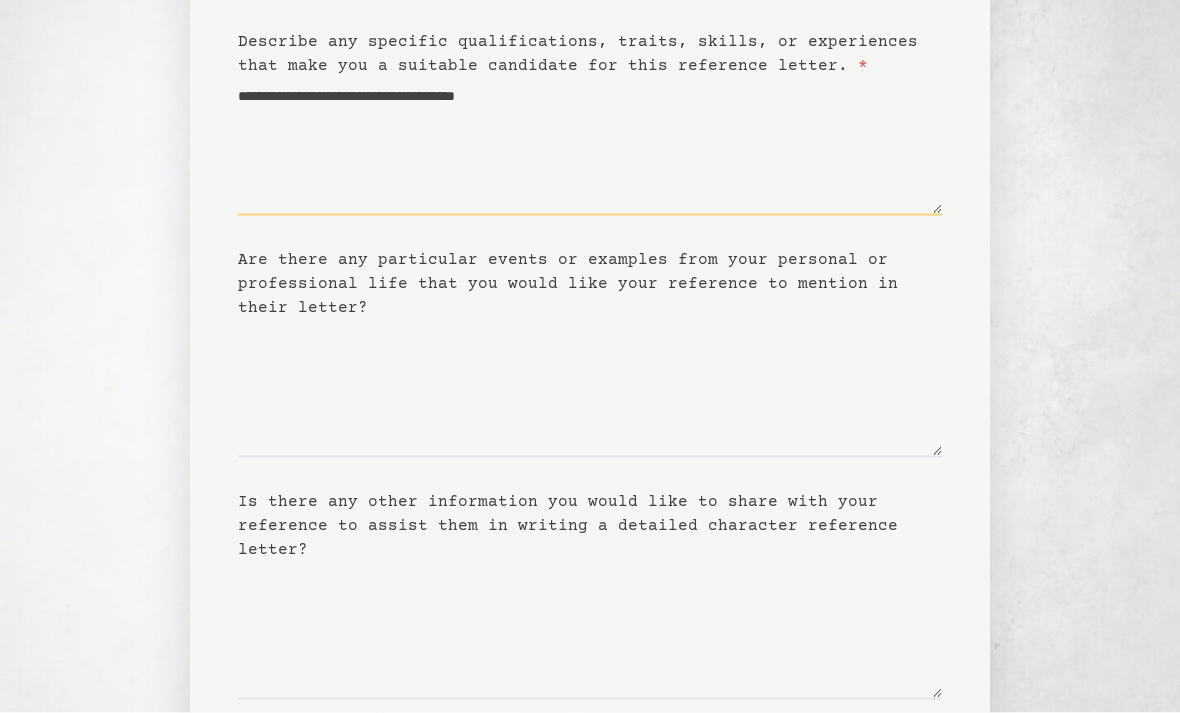 click on "**********" at bounding box center [590, 147] 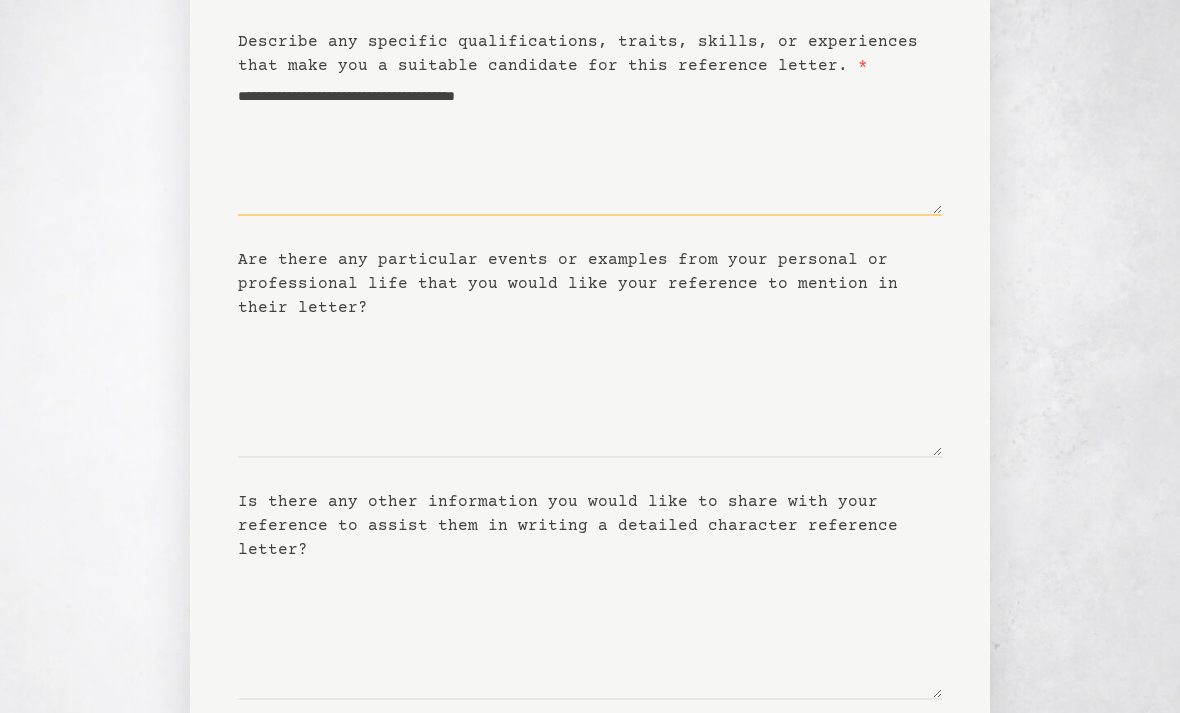 click on "**********" at bounding box center [590, 147] 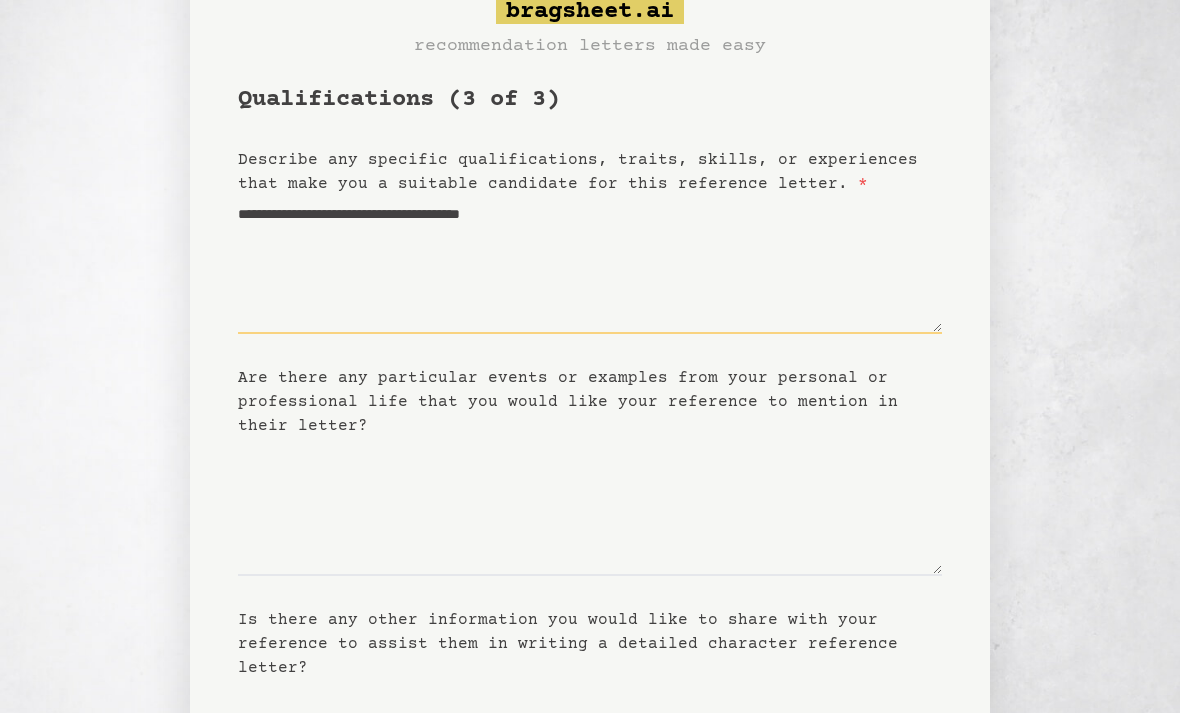 scroll, scrollTop: 0, scrollLeft: 0, axis: both 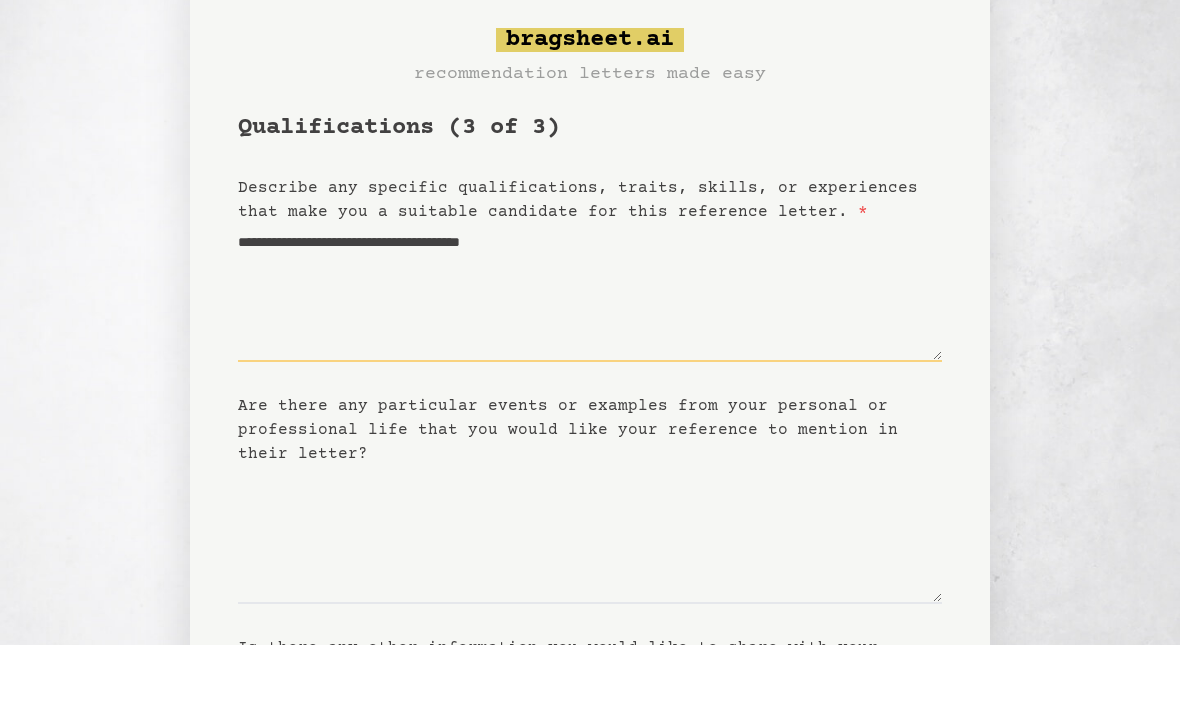 click on "**********" at bounding box center (590, 361) 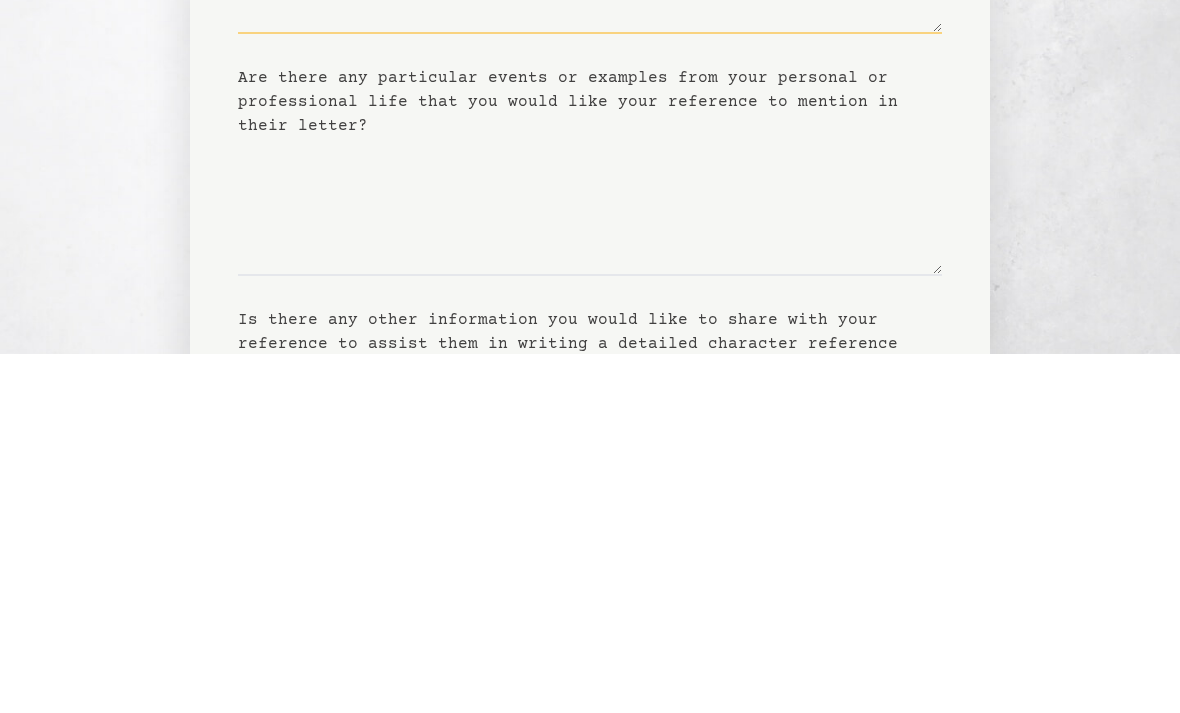 scroll, scrollTop: 66, scrollLeft: 0, axis: vertical 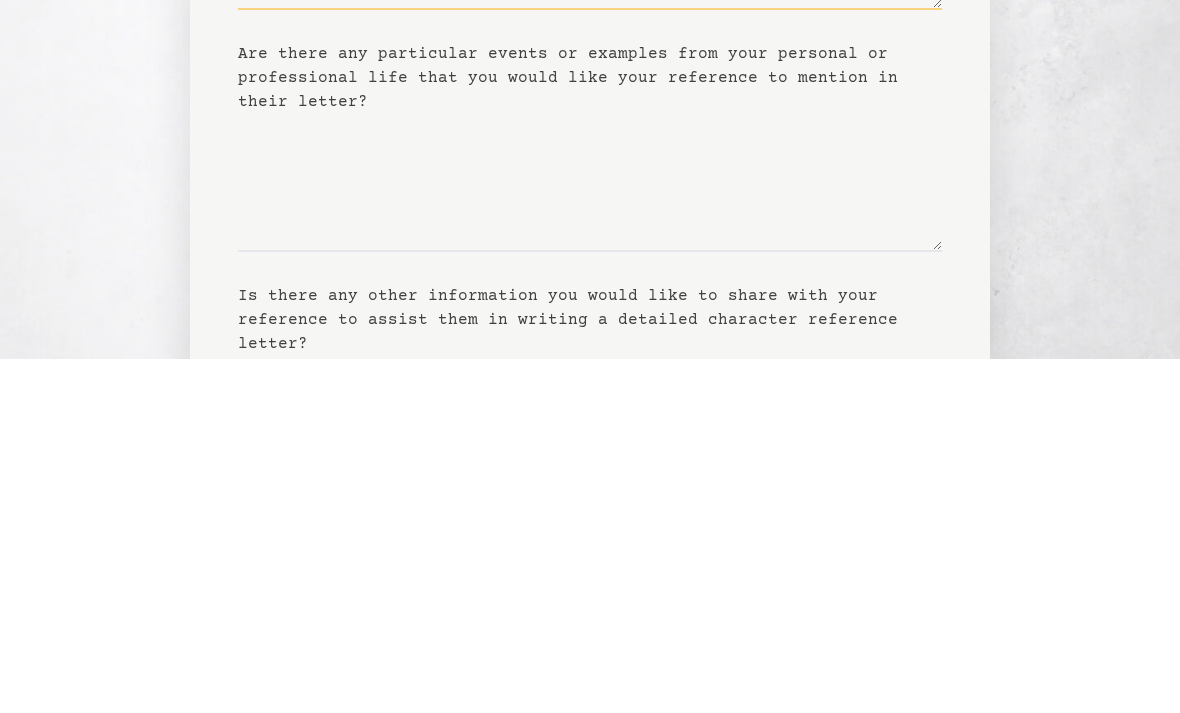 type on "**********" 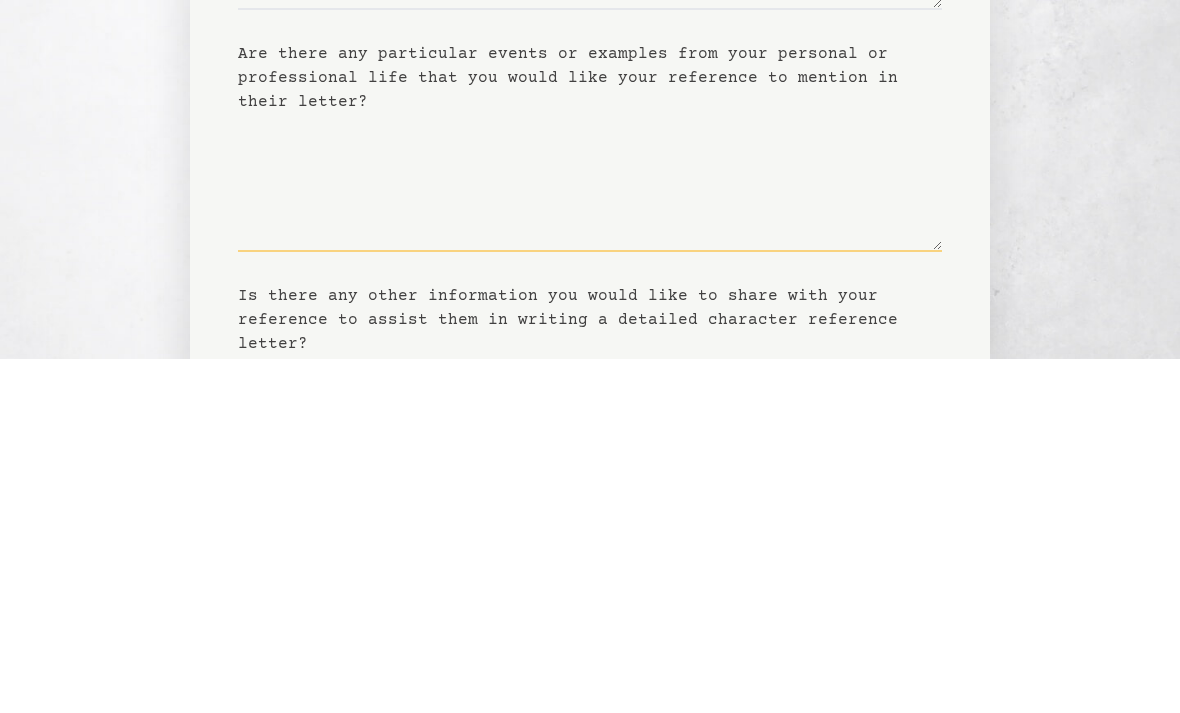 click on "Are there any particular events or examples from your personal
or professional life that you would like your reference to
mention in their letter?" at bounding box center (590, 537) 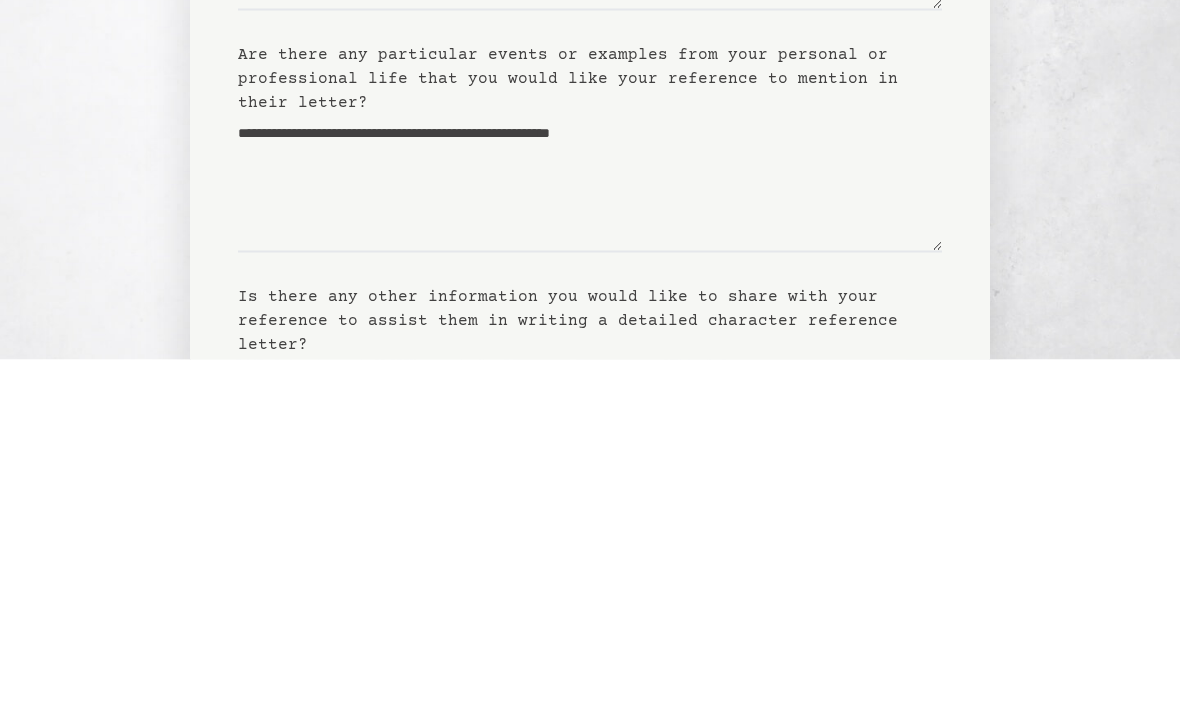 scroll, scrollTop: 333, scrollLeft: 0, axis: vertical 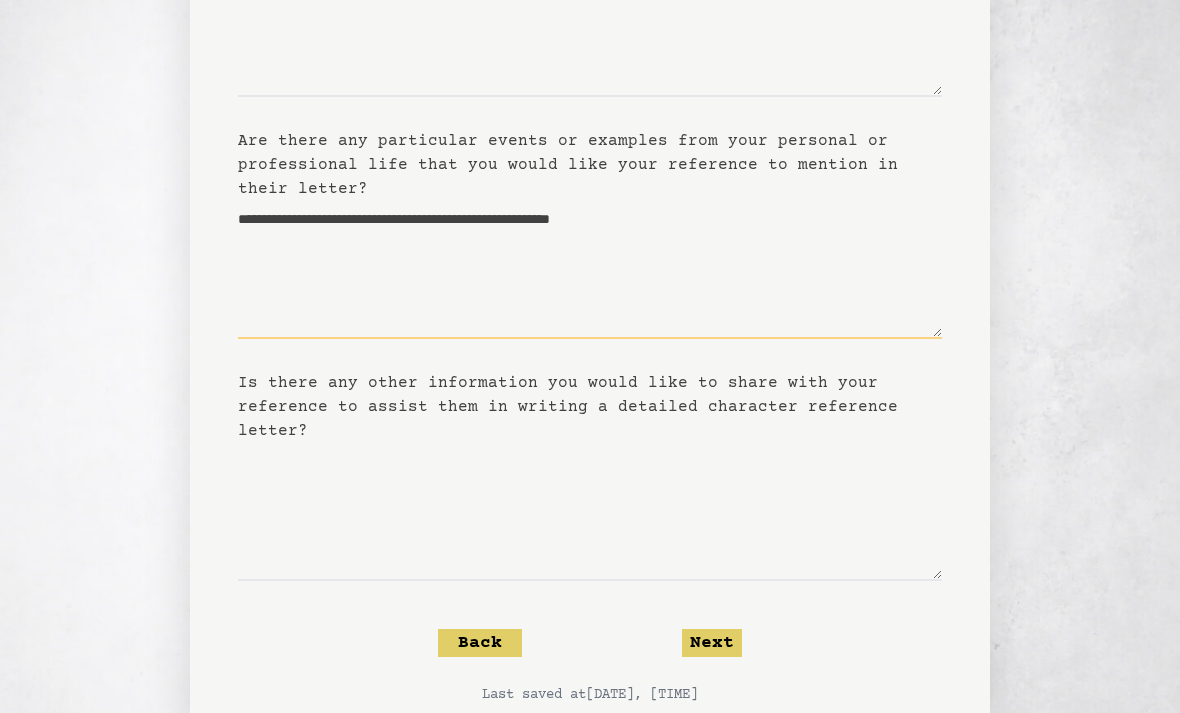 type on "**********" 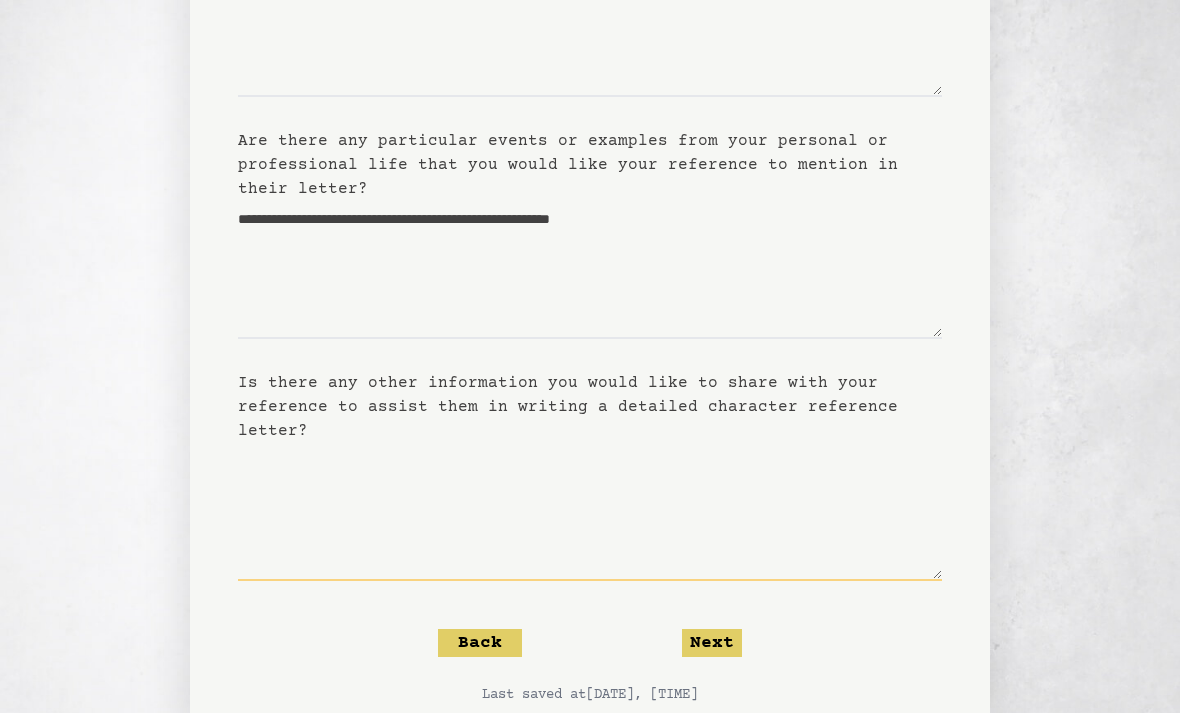 click on "Is there any other information you would like to share with your
reference to assist them in writing a detailed character
reference letter?" at bounding box center (590, 512) 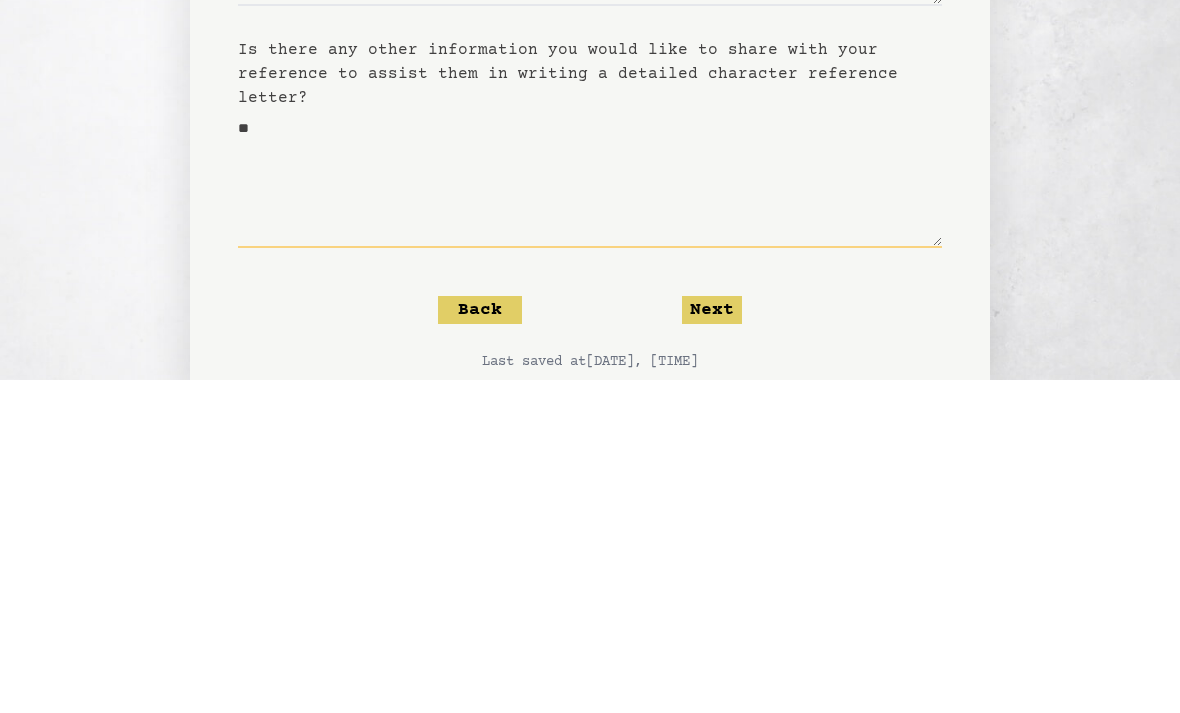 type on "*" 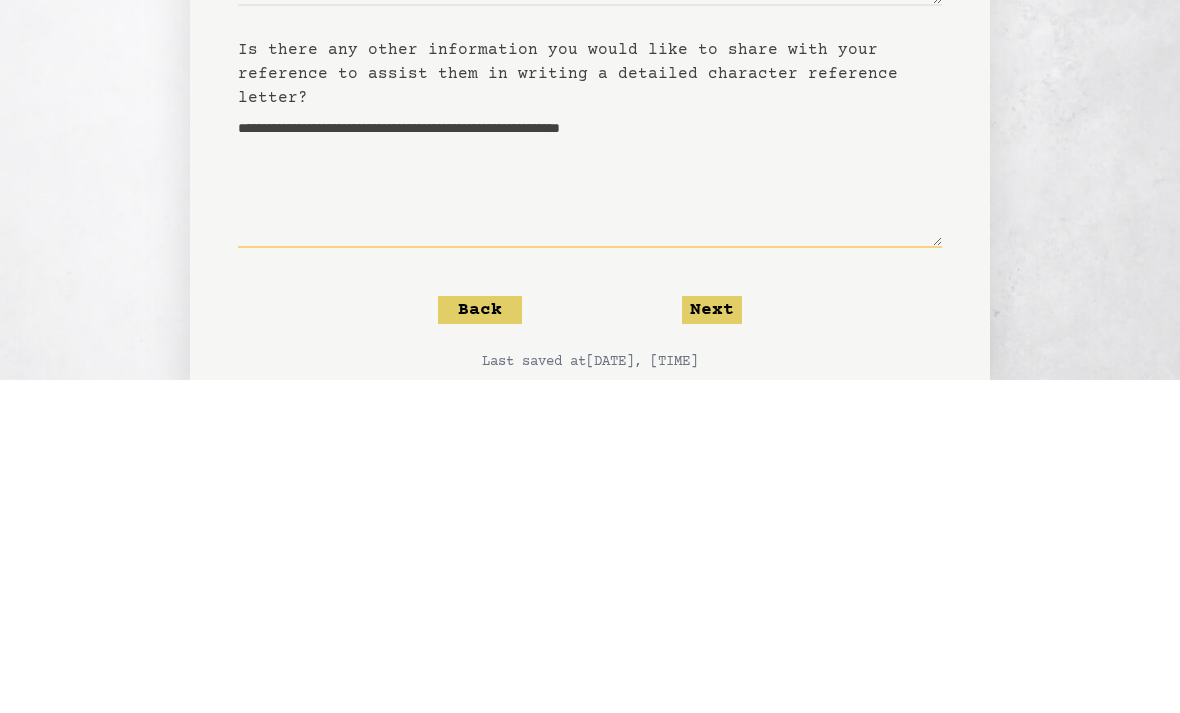 type on "**********" 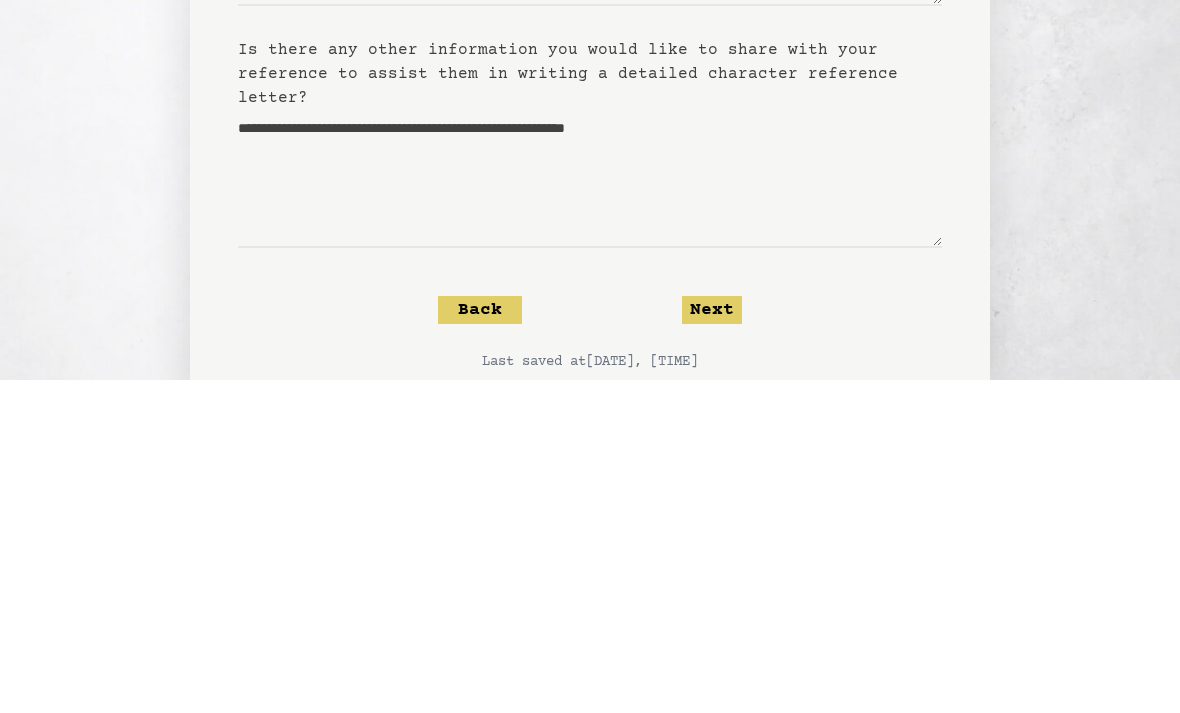 click on "Next" 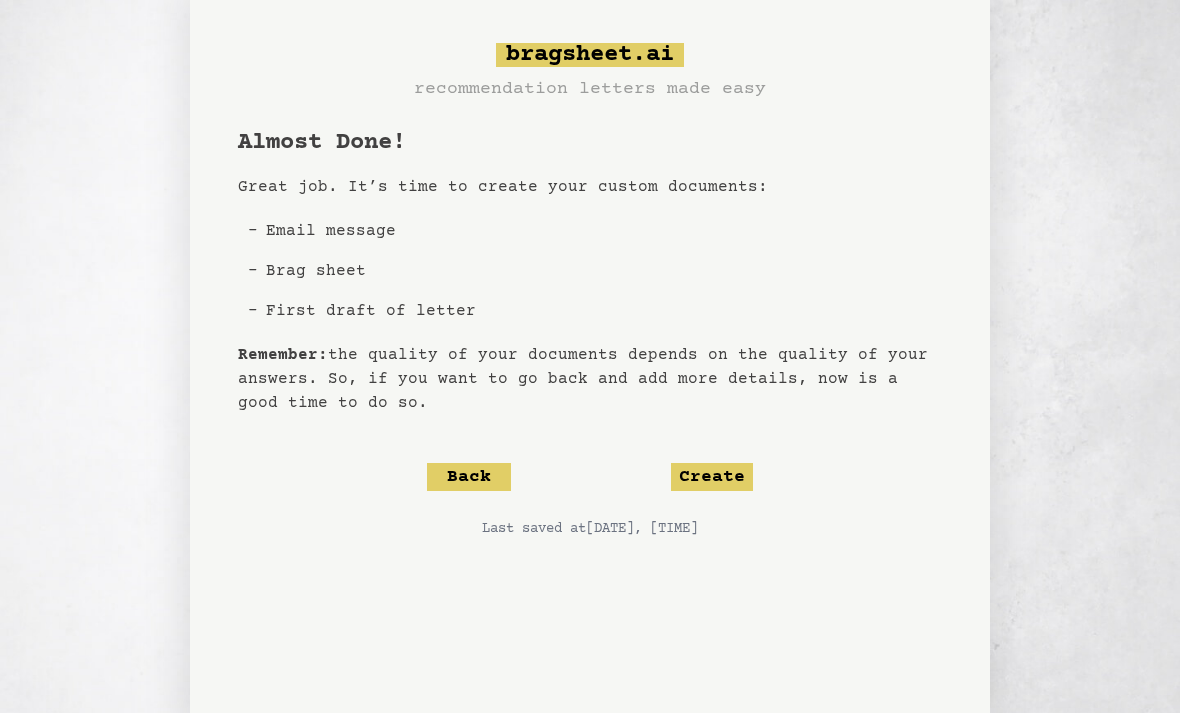 click on "Create" 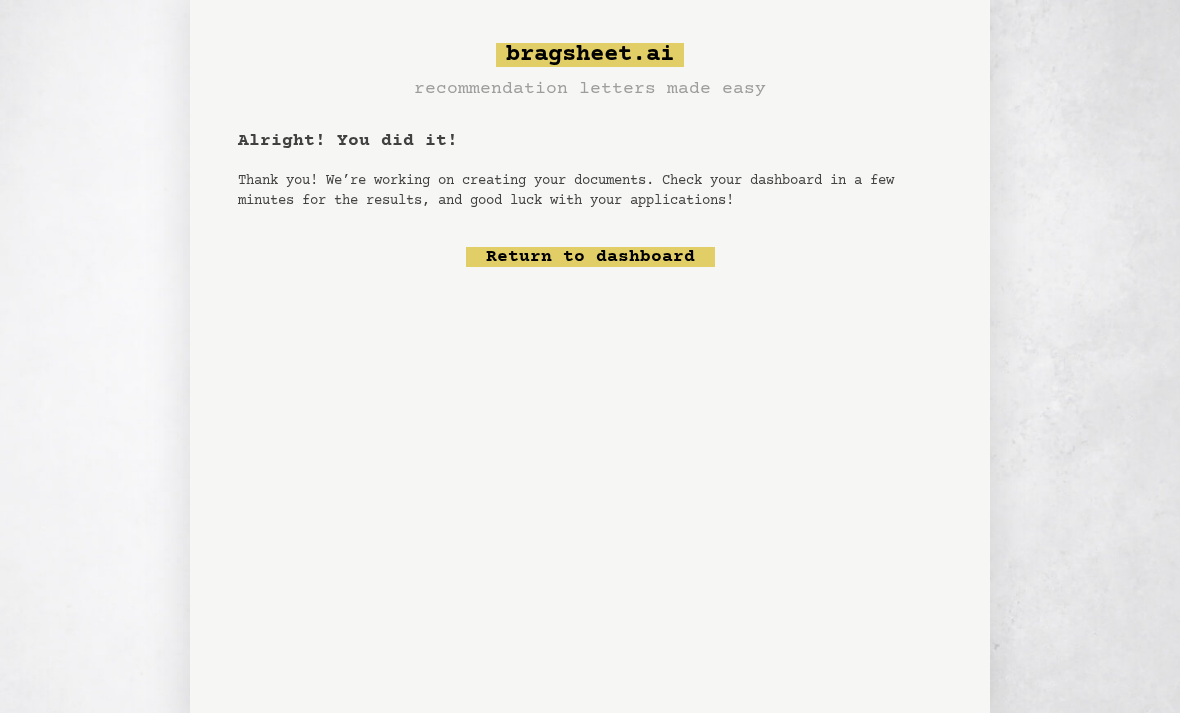 click on "Return to dashboard" at bounding box center (590, 257) 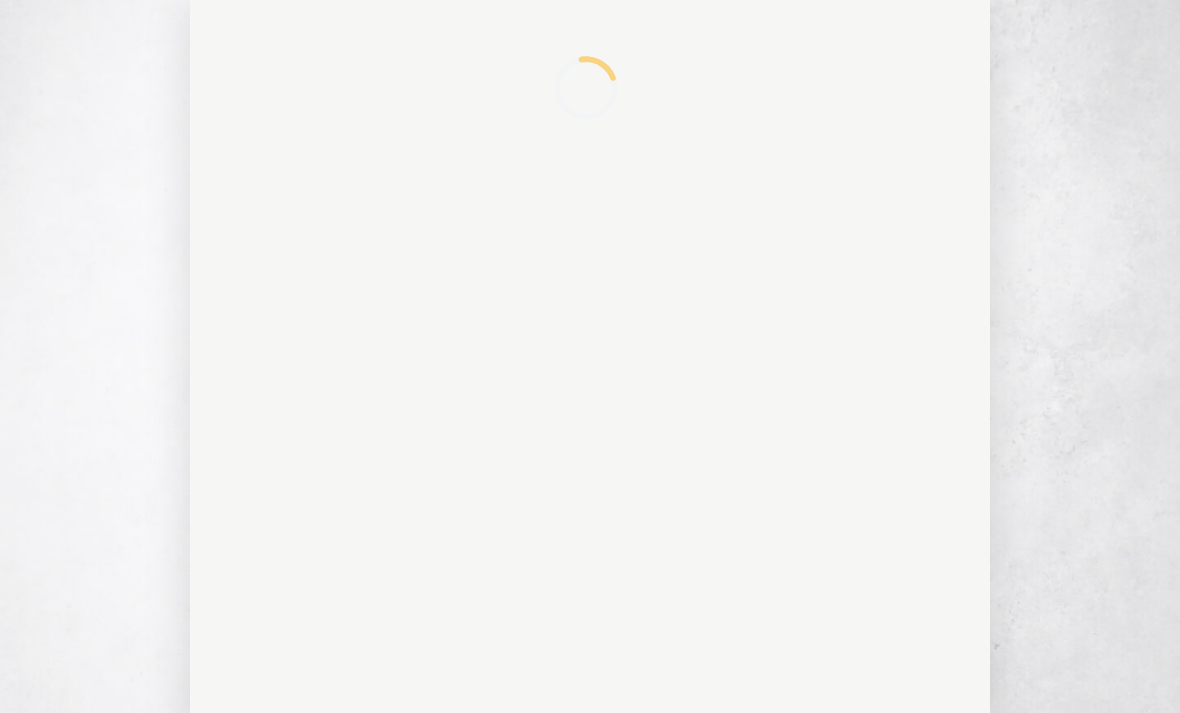 scroll, scrollTop: 0, scrollLeft: 0, axis: both 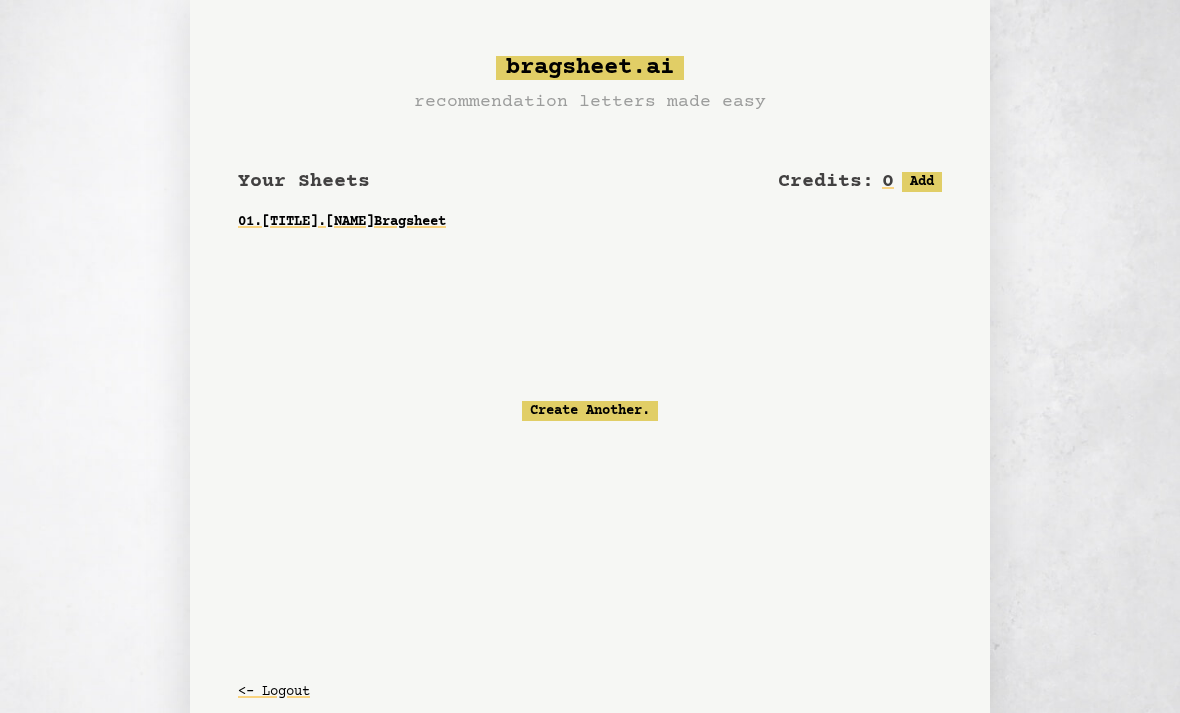 click on "01 . [TITLE].[NAME]
[BRAND]" at bounding box center (590, 222) 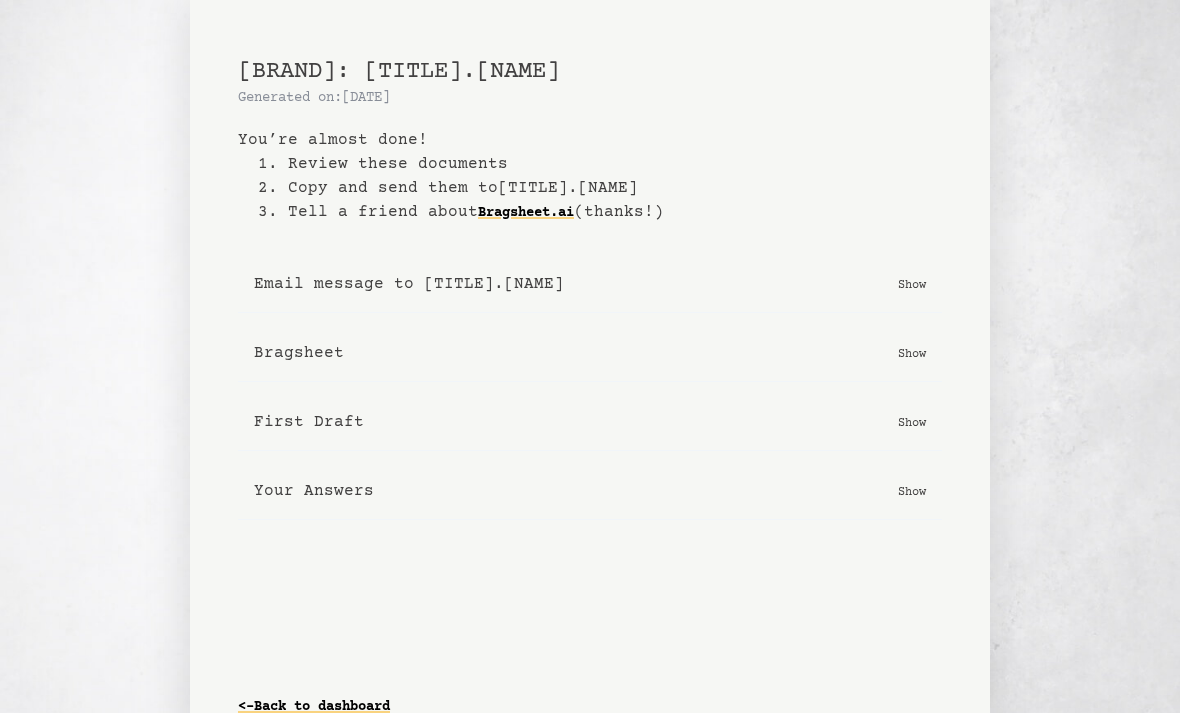 scroll, scrollTop: 37, scrollLeft: 0, axis: vertical 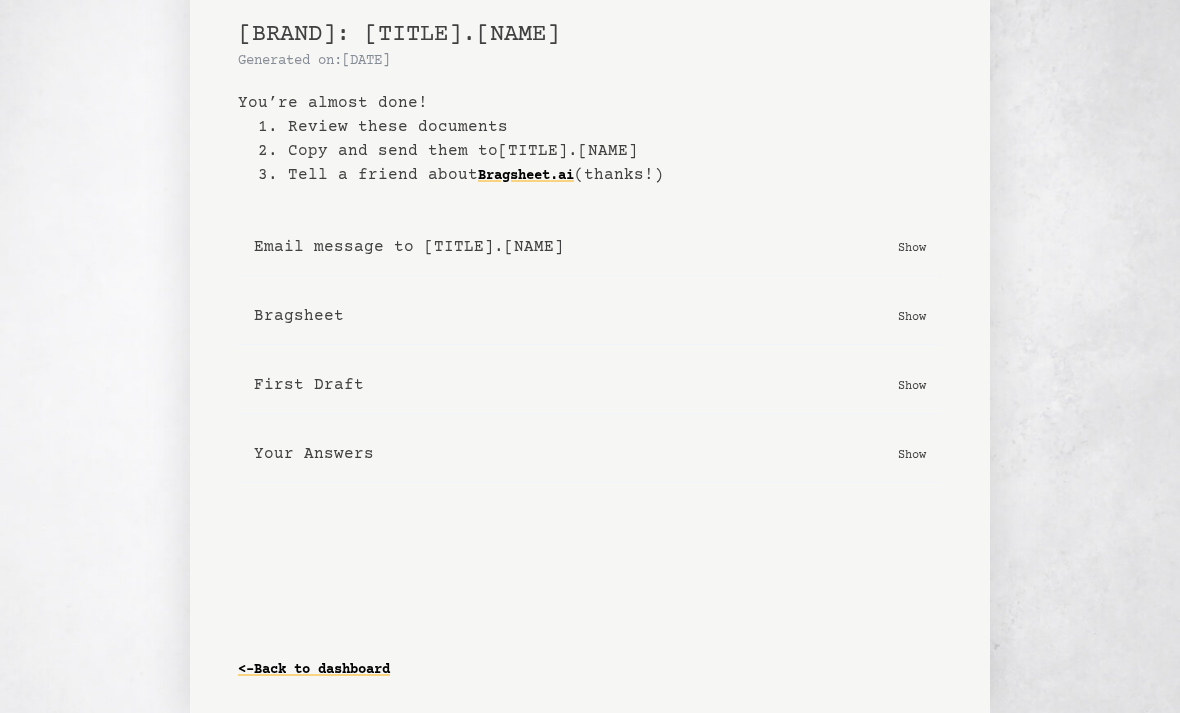 click on "Email message to [TITLE].[NAME]   Show" at bounding box center [590, 247] 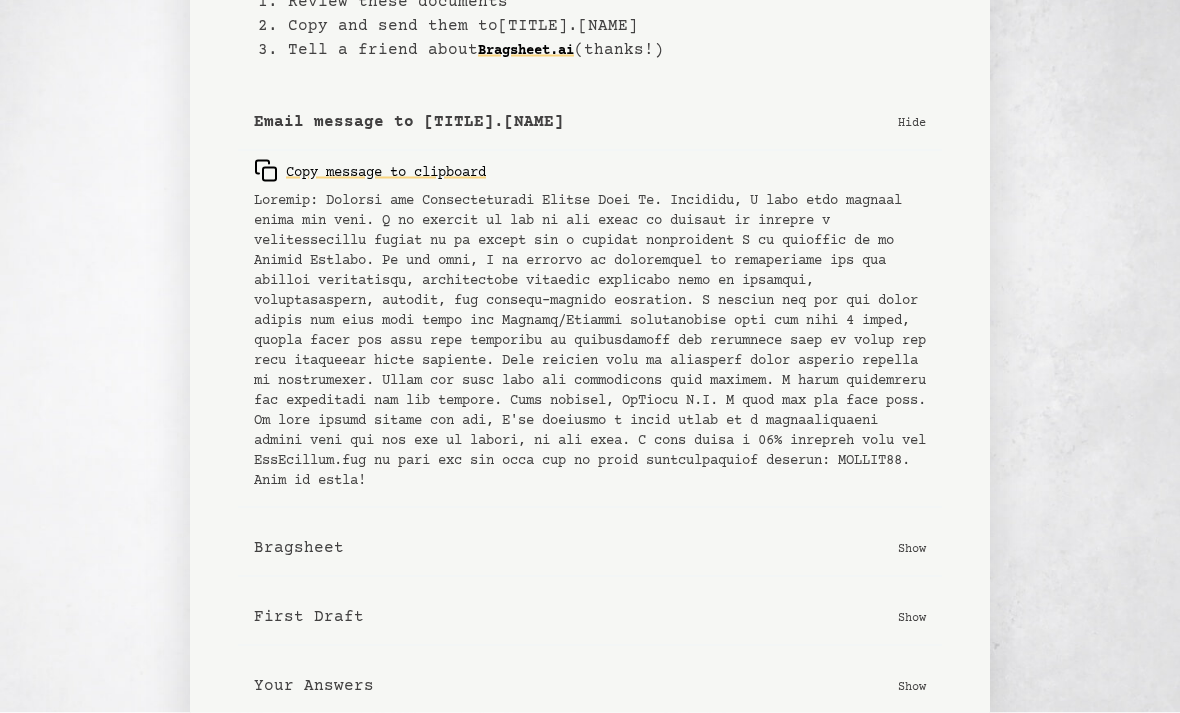 scroll, scrollTop: 169, scrollLeft: 0, axis: vertical 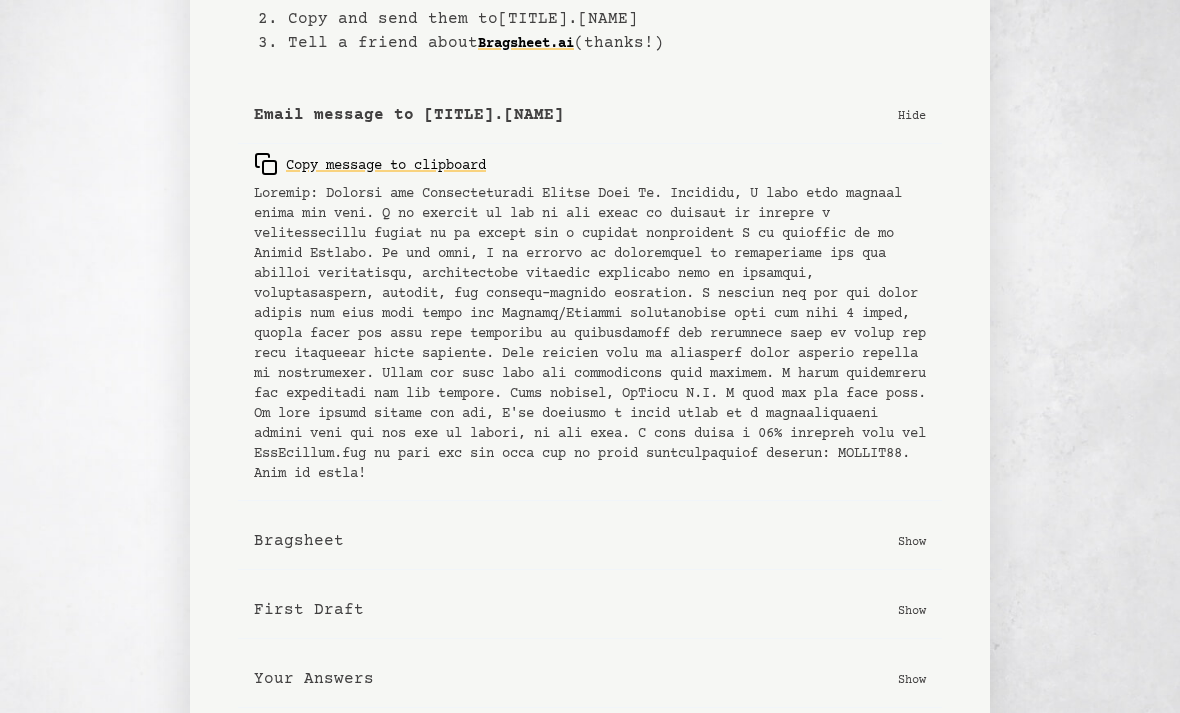 click on "Show" at bounding box center (912, 679) 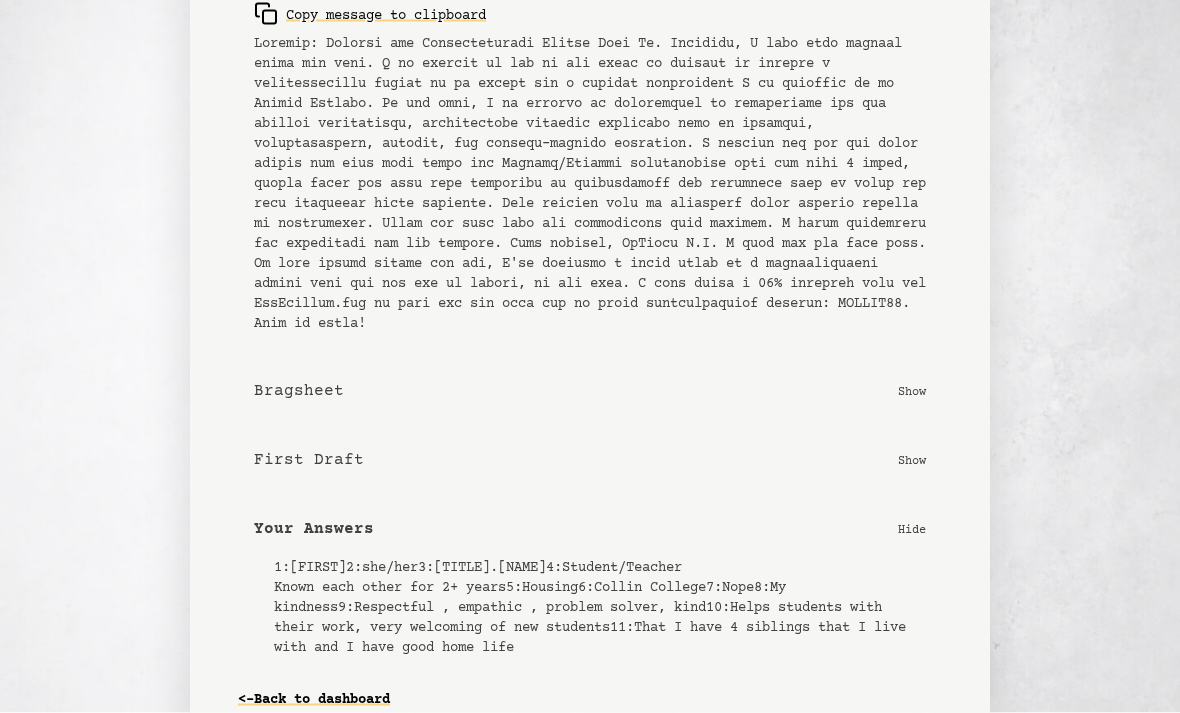 click on "Hide" at bounding box center (912, 529) 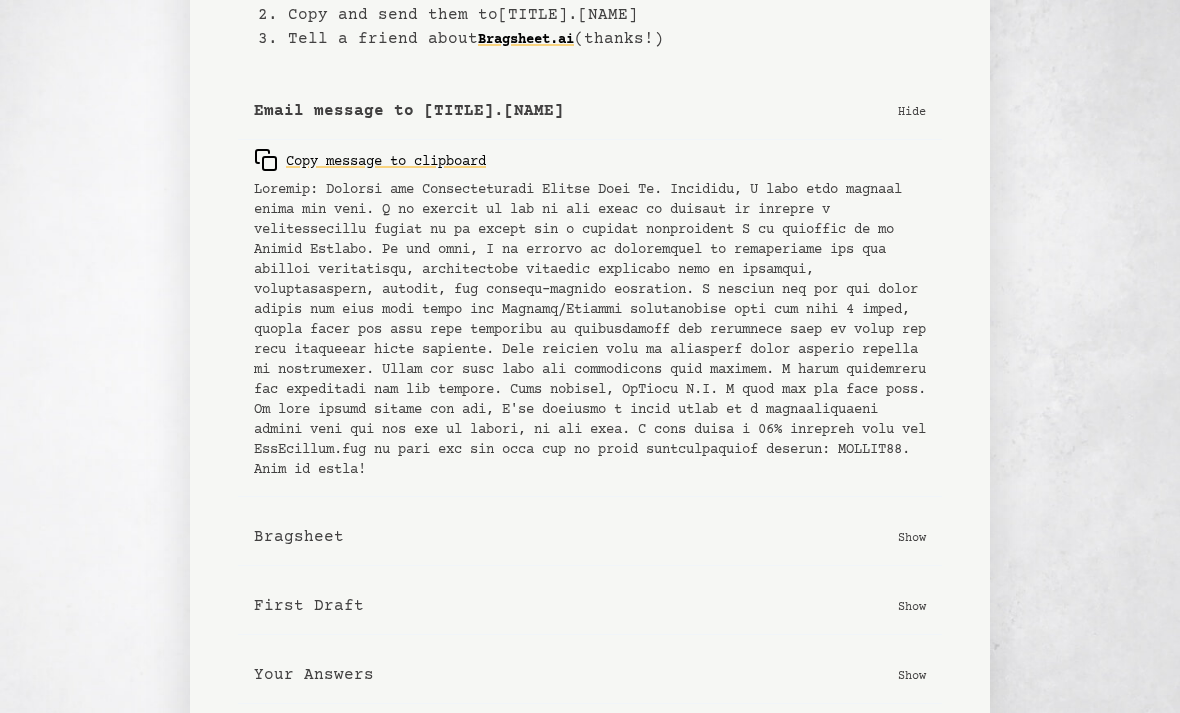 scroll, scrollTop: 169, scrollLeft: 0, axis: vertical 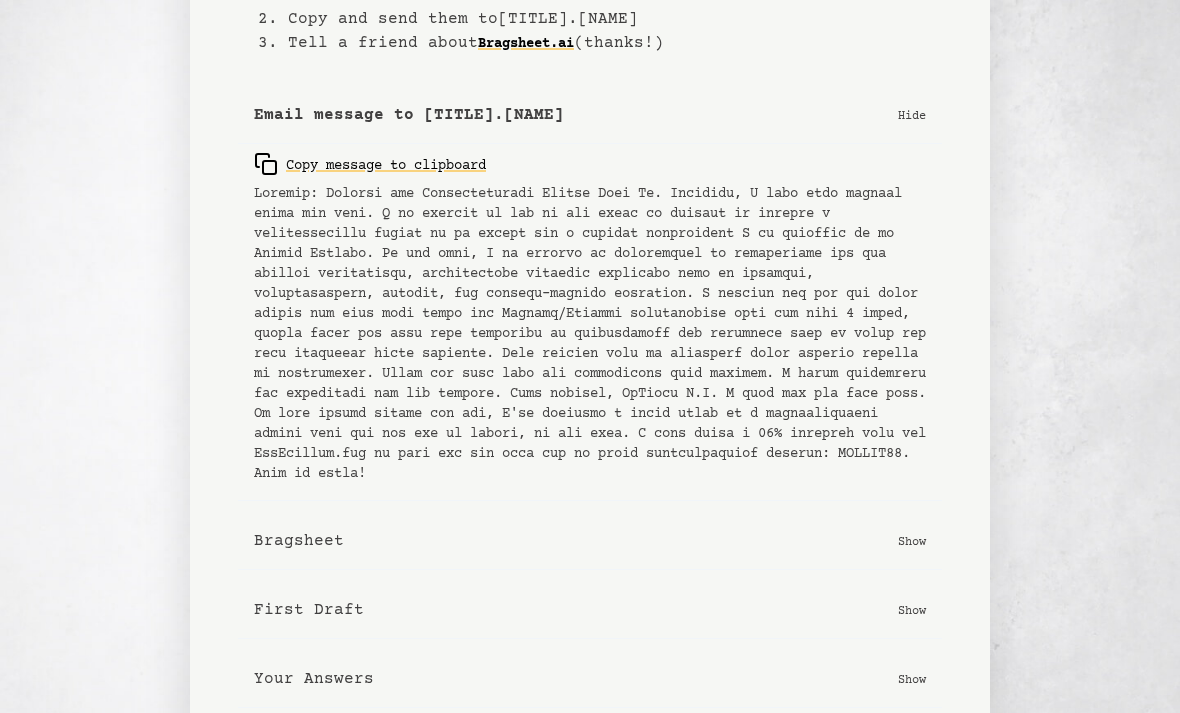 click on "Show" at bounding box center [912, 541] 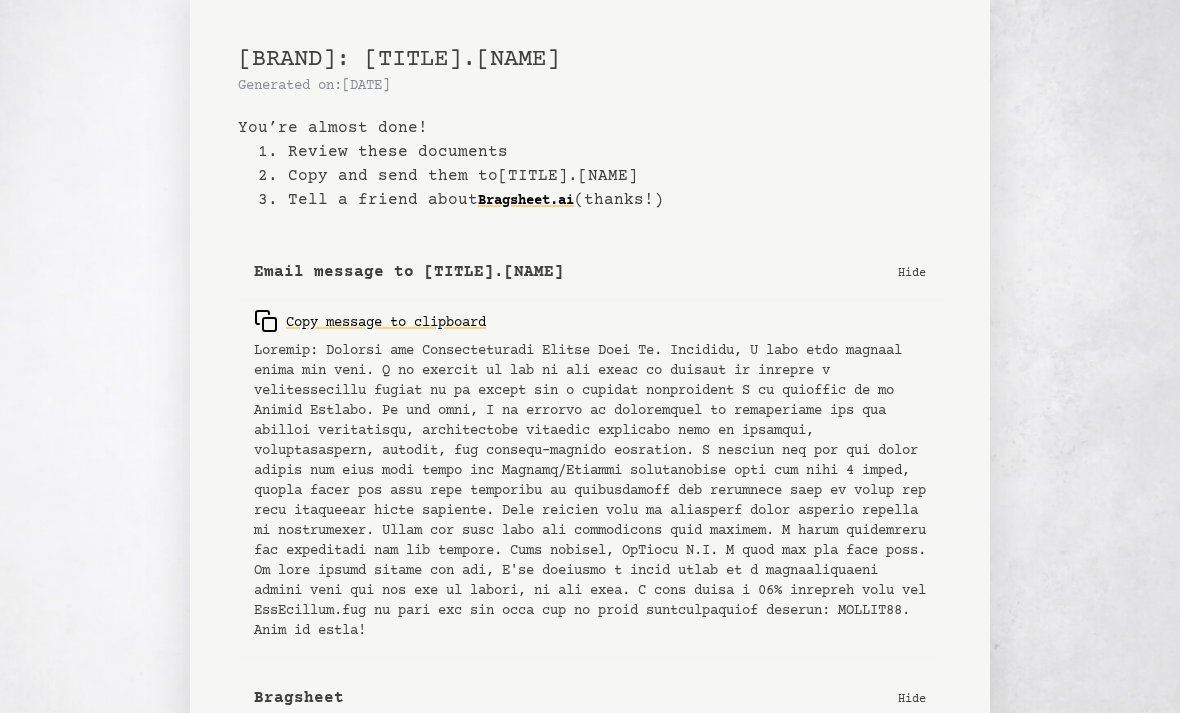 scroll, scrollTop: 11, scrollLeft: 0, axis: vertical 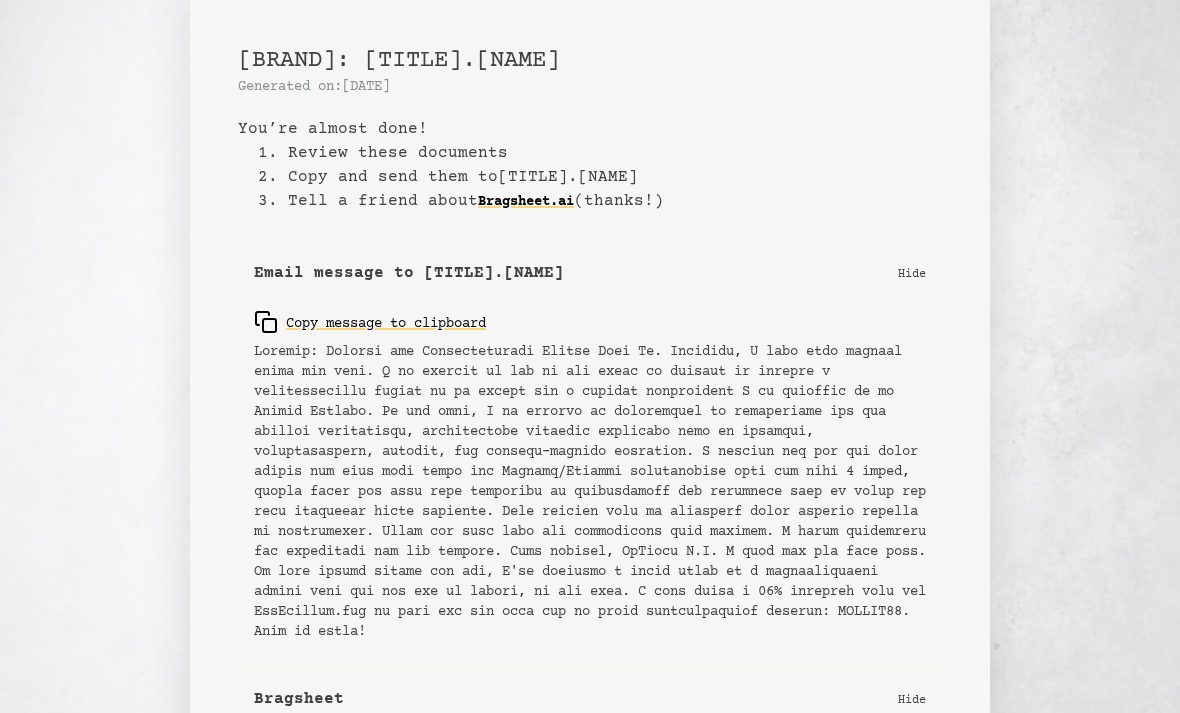 click on "Hide" at bounding box center (912, 273) 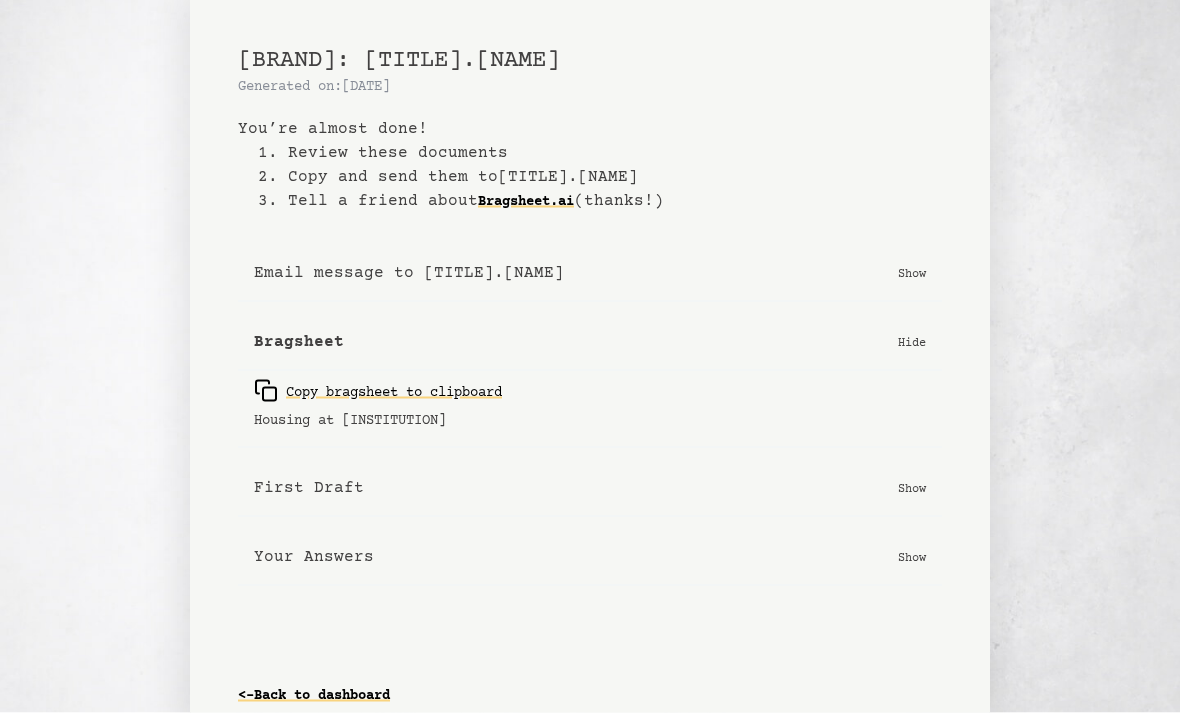 scroll, scrollTop: 0, scrollLeft: 0, axis: both 